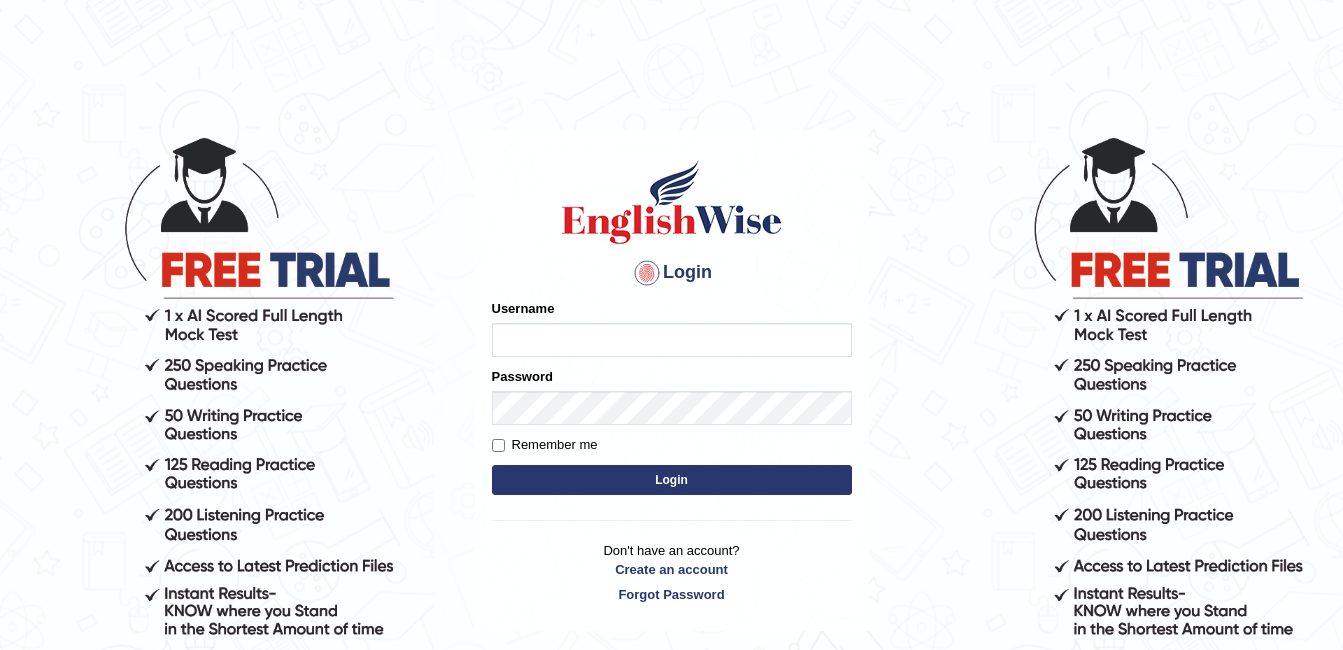 type on "[FIRST]" 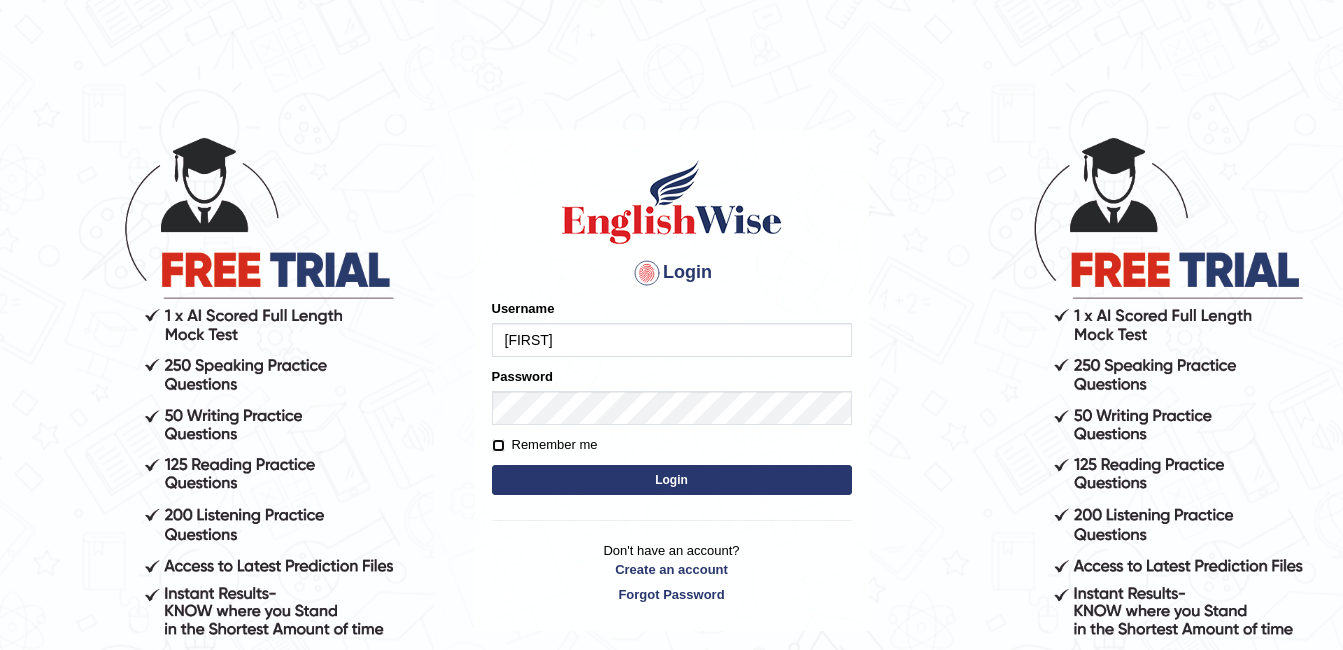 scroll, scrollTop: 0, scrollLeft: 0, axis: both 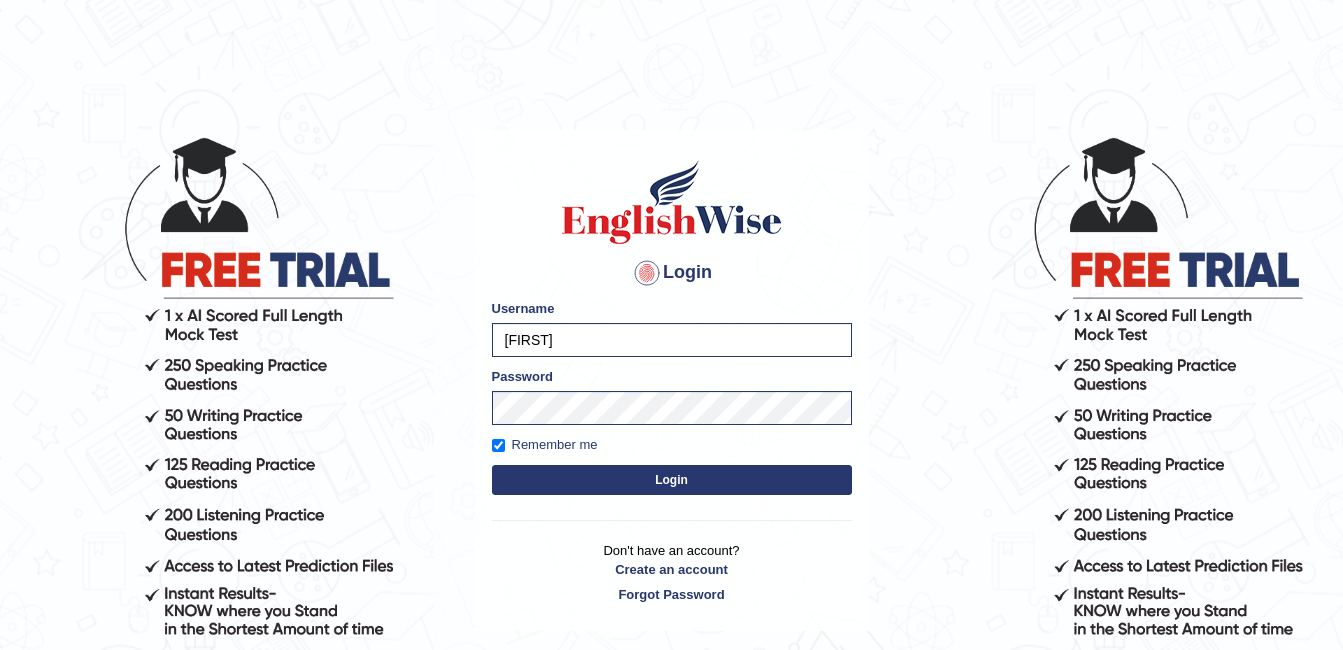 click on "Login" at bounding box center [672, 480] 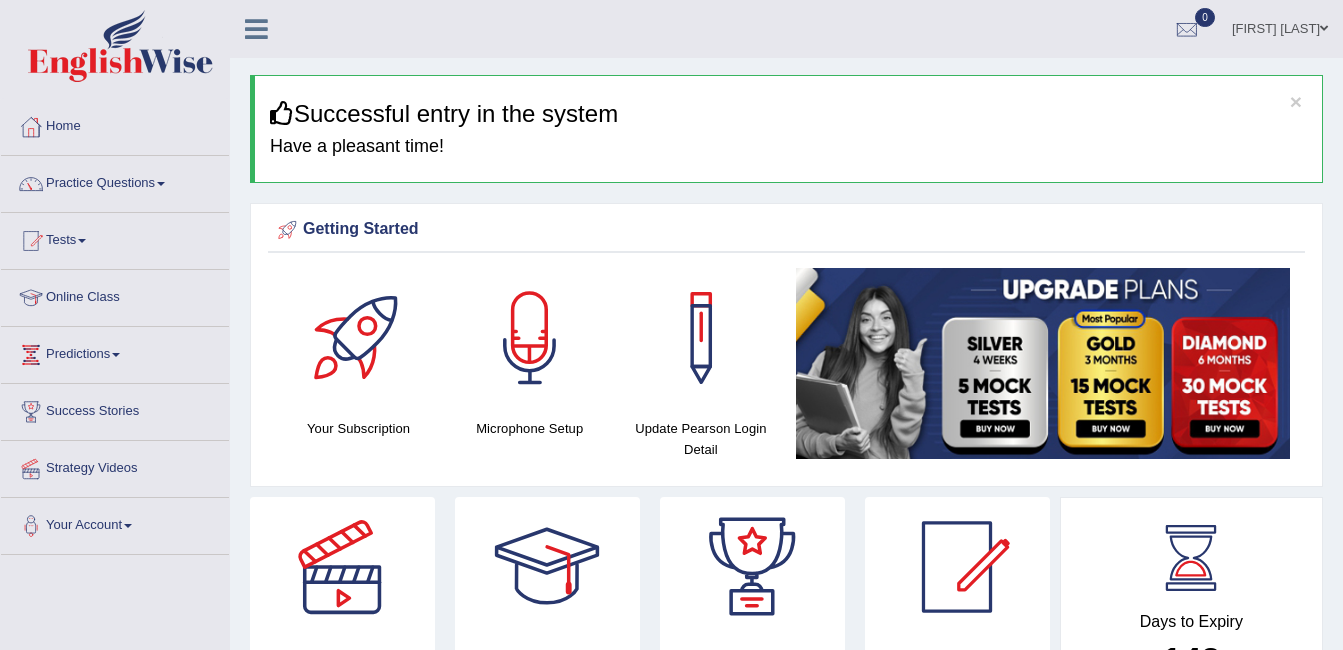 scroll, scrollTop: 0, scrollLeft: 0, axis: both 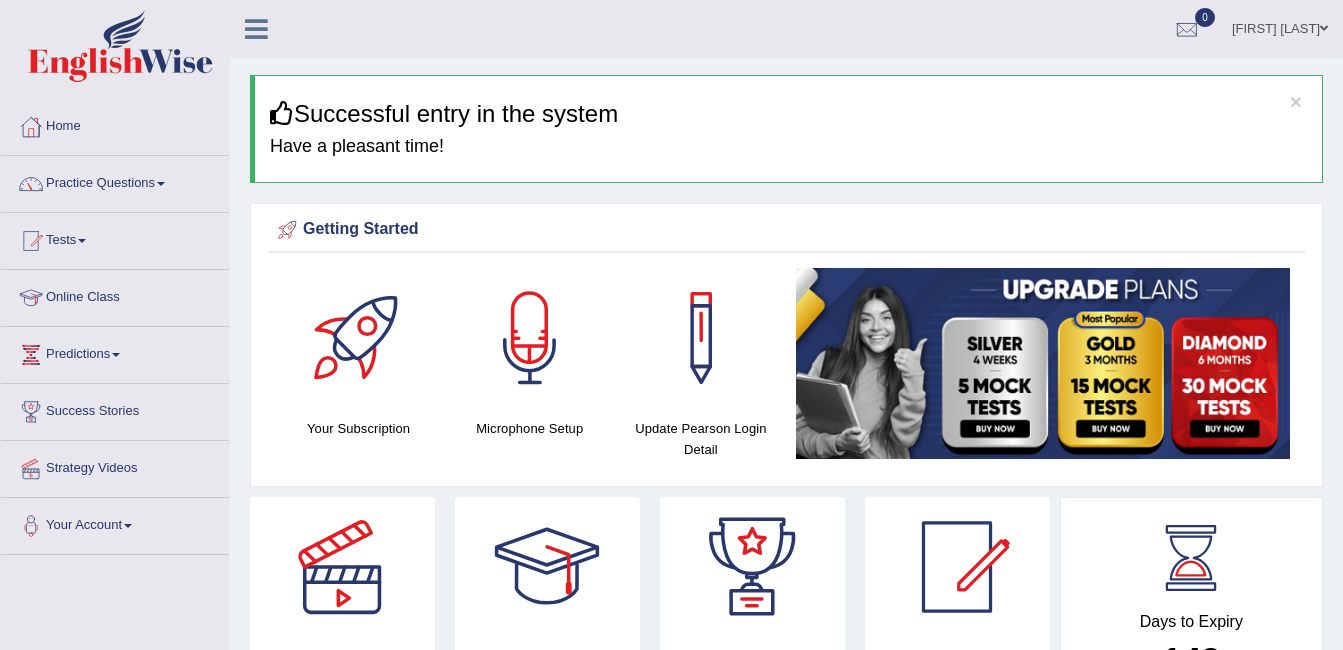 click on "Online Class" at bounding box center [115, 295] 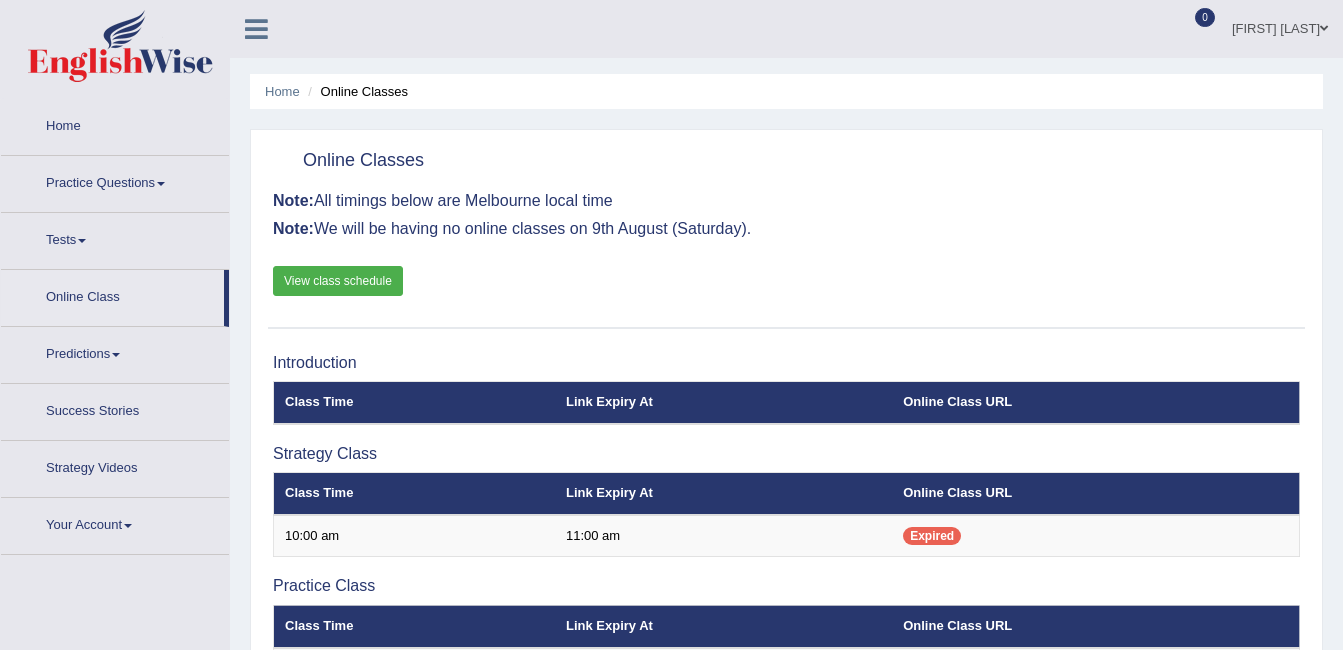 scroll, scrollTop: 0, scrollLeft: 0, axis: both 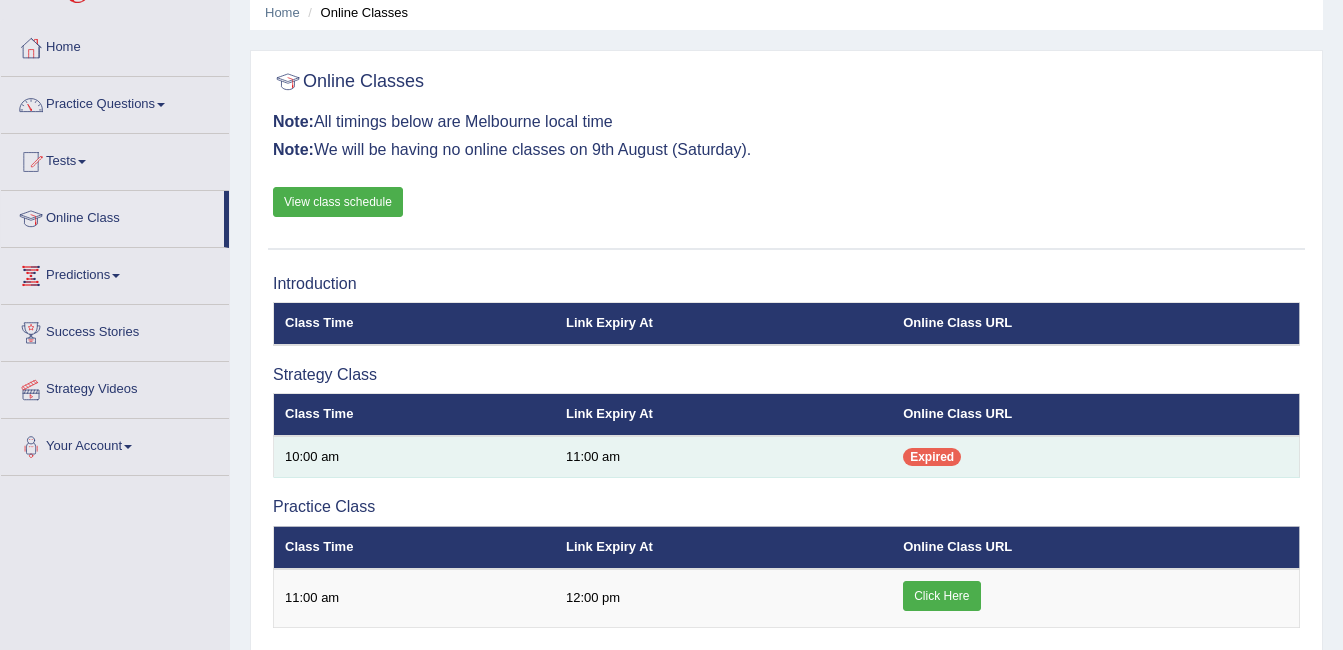 click on "Expired" at bounding box center [932, 457] 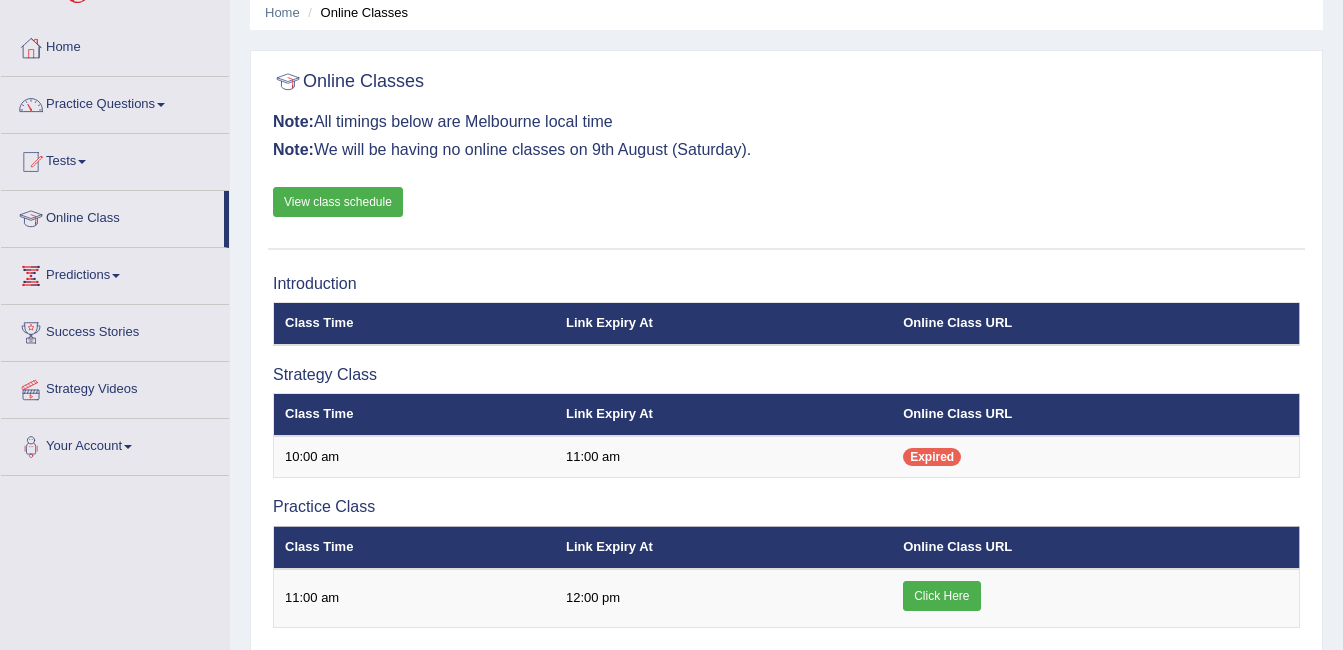 click on "Online Classes
Note:  All timings below are Melbourne local time
Note:  We will be having no online classes on 9th August (Saturday).
View class schedule" at bounding box center [786, 155] 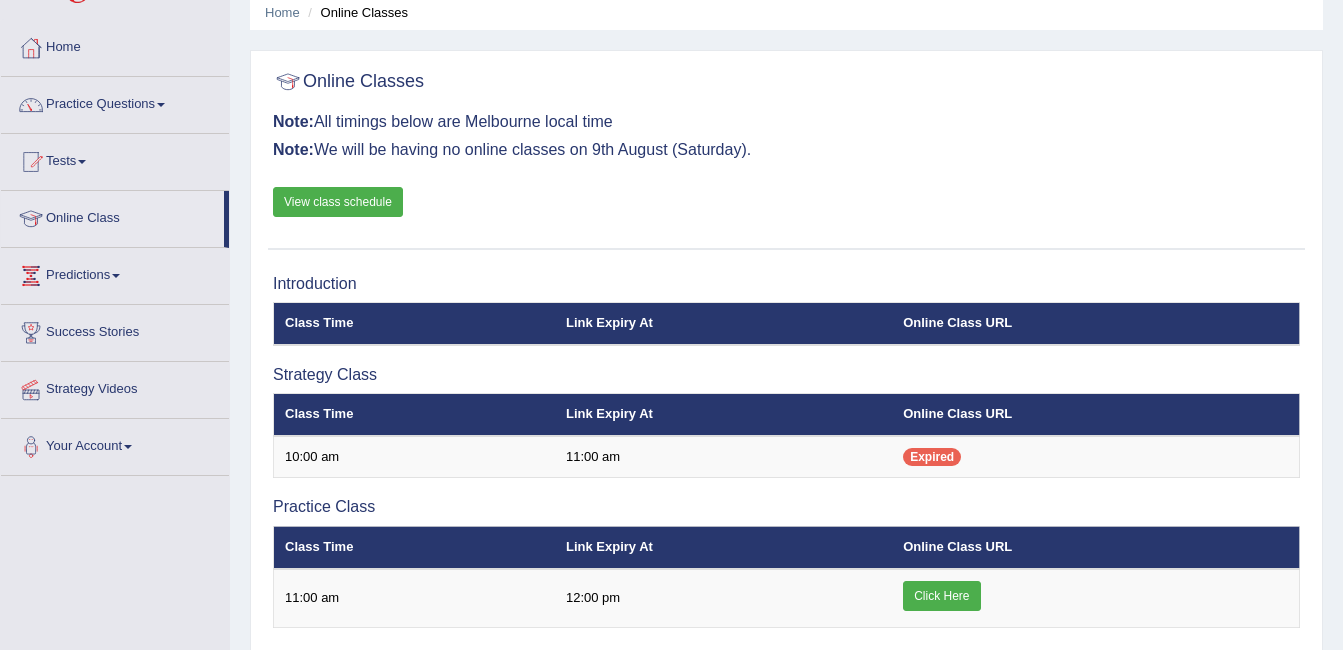 scroll, scrollTop: 79, scrollLeft: 0, axis: vertical 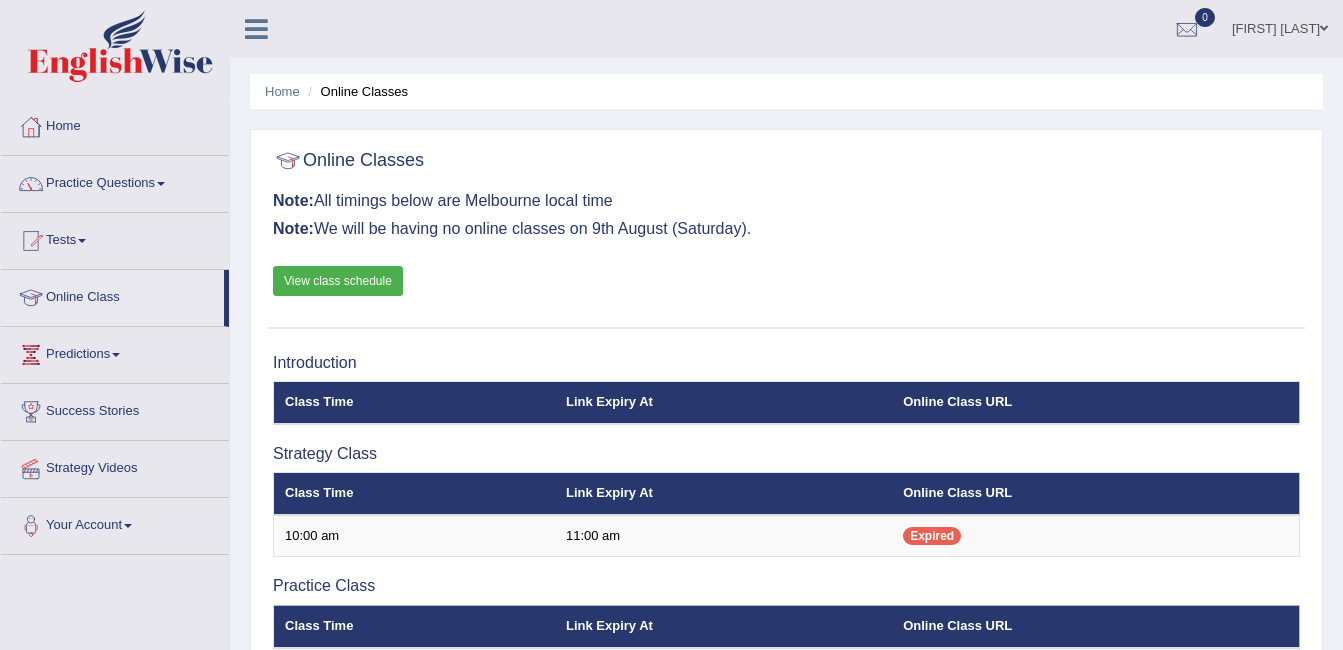 click on "ambika sharma" at bounding box center (1280, 26) 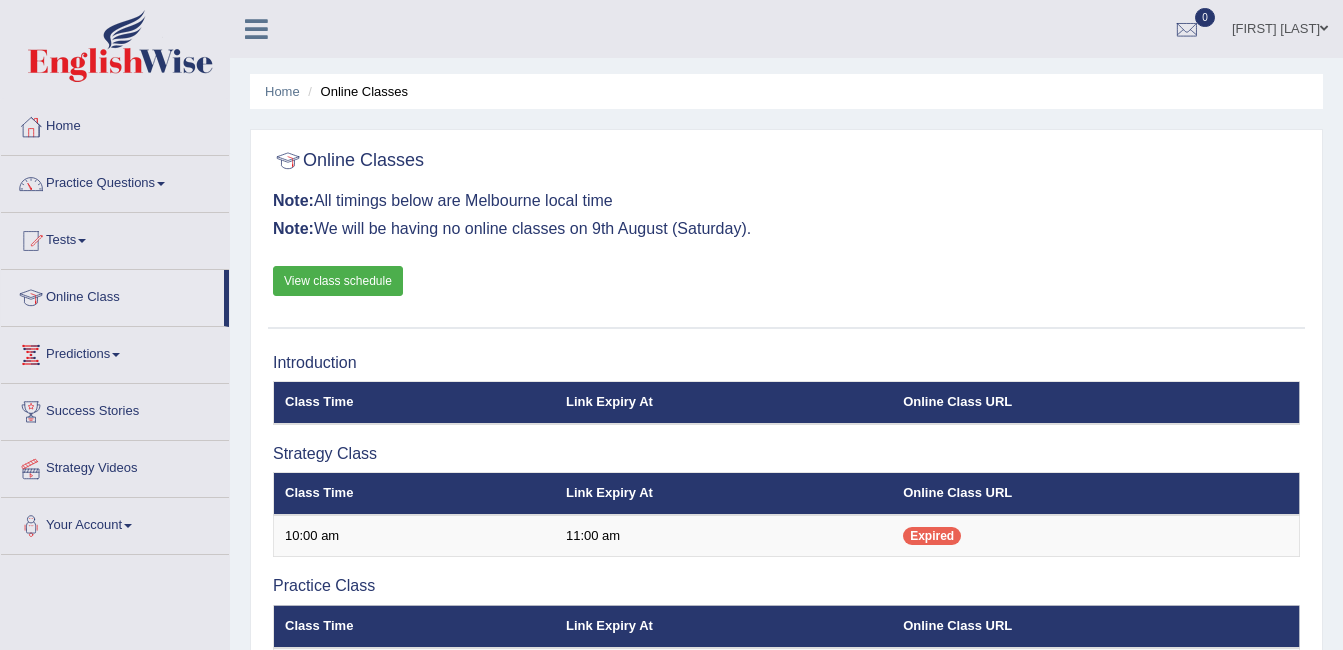 scroll, scrollTop: 0, scrollLeft: 0, axis: both 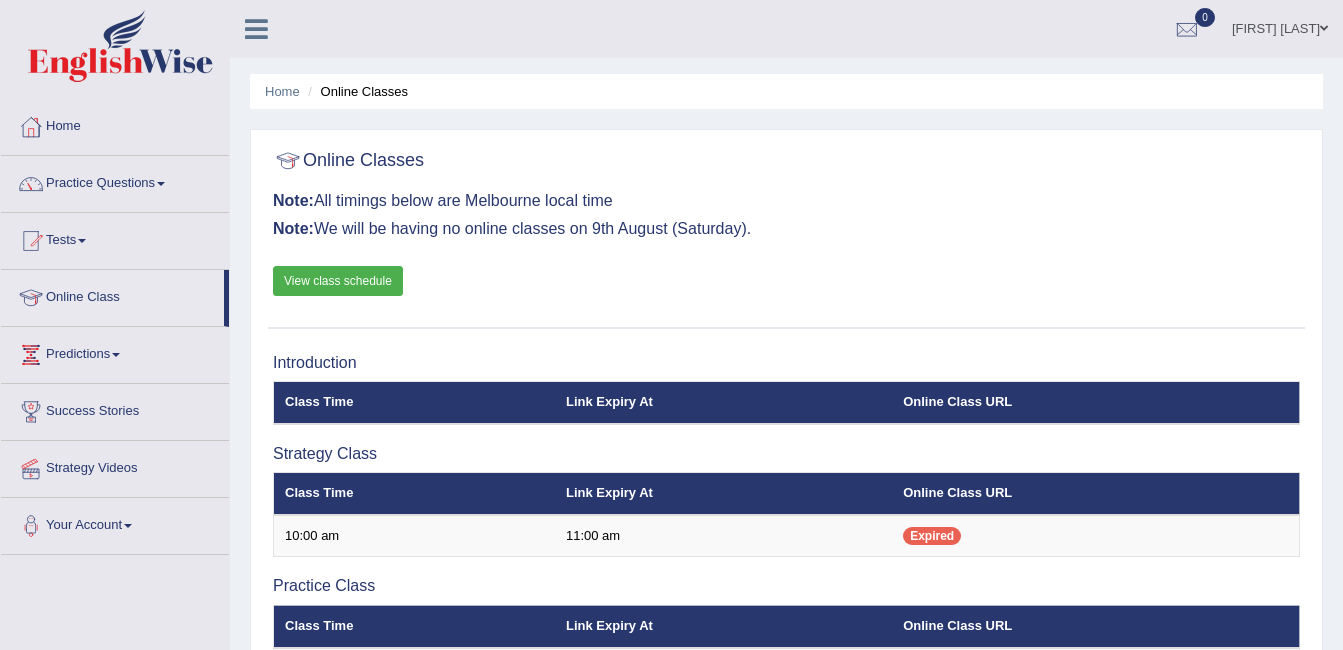 click on "ambika sharma" at bounding box center (1280, 26) 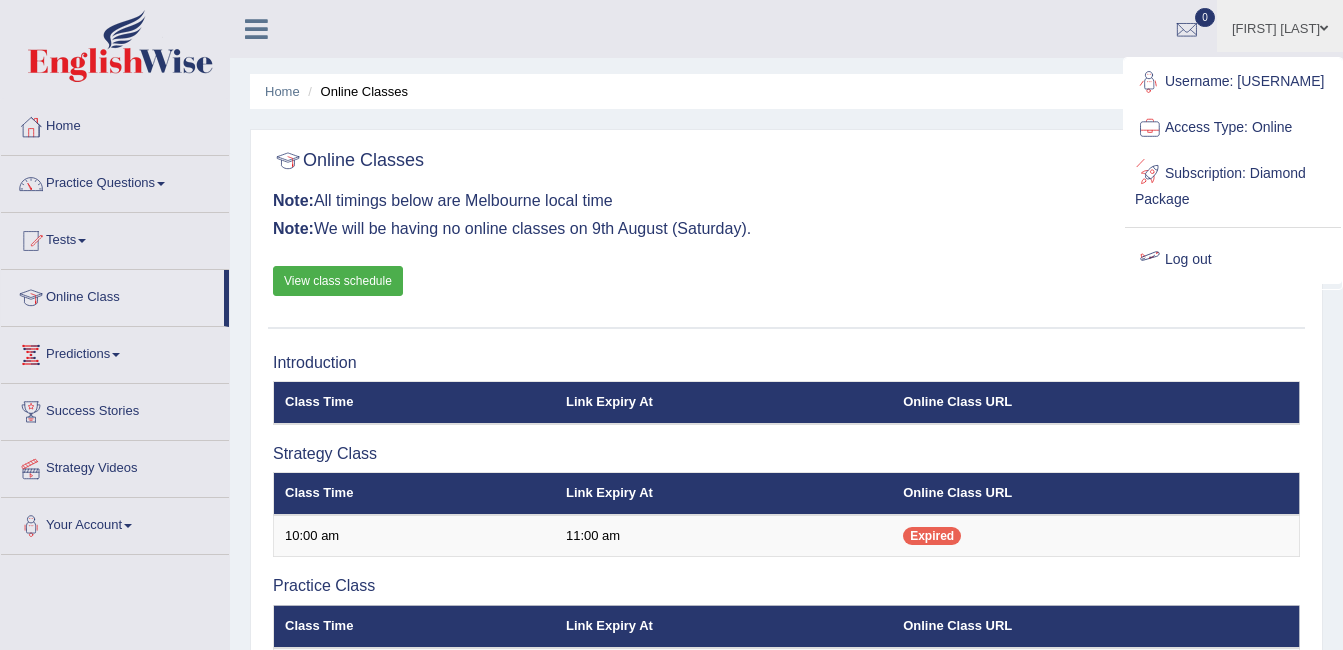 click on "Log out" at bounding box center (1233, 260) 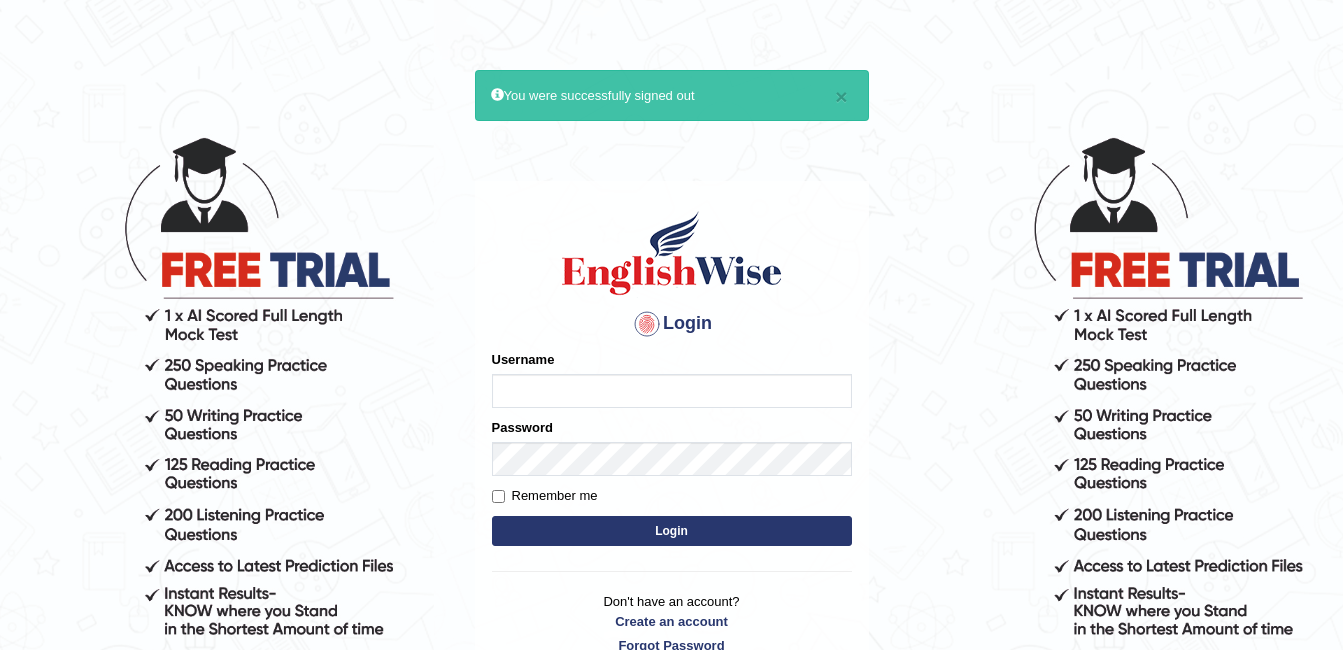 scroll, scrollTop: 0, scrollLeft: 0, axis: both 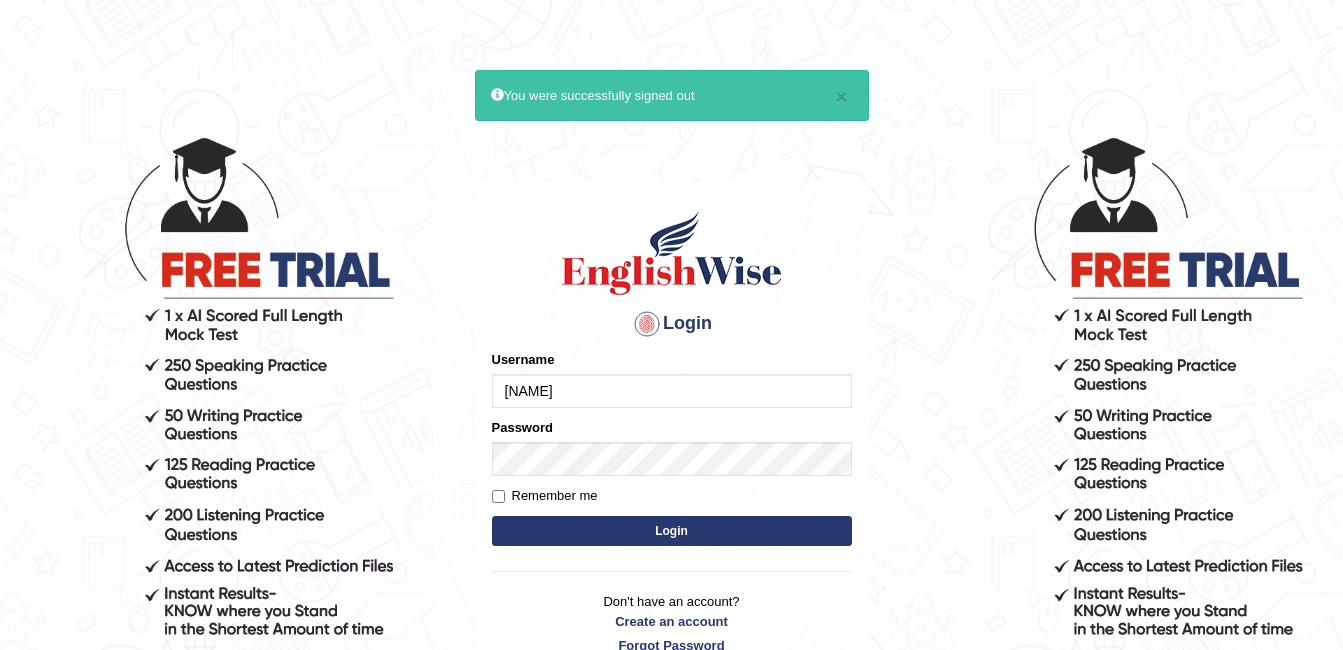 click on "[NAME]" at bounding box center [672, 391] 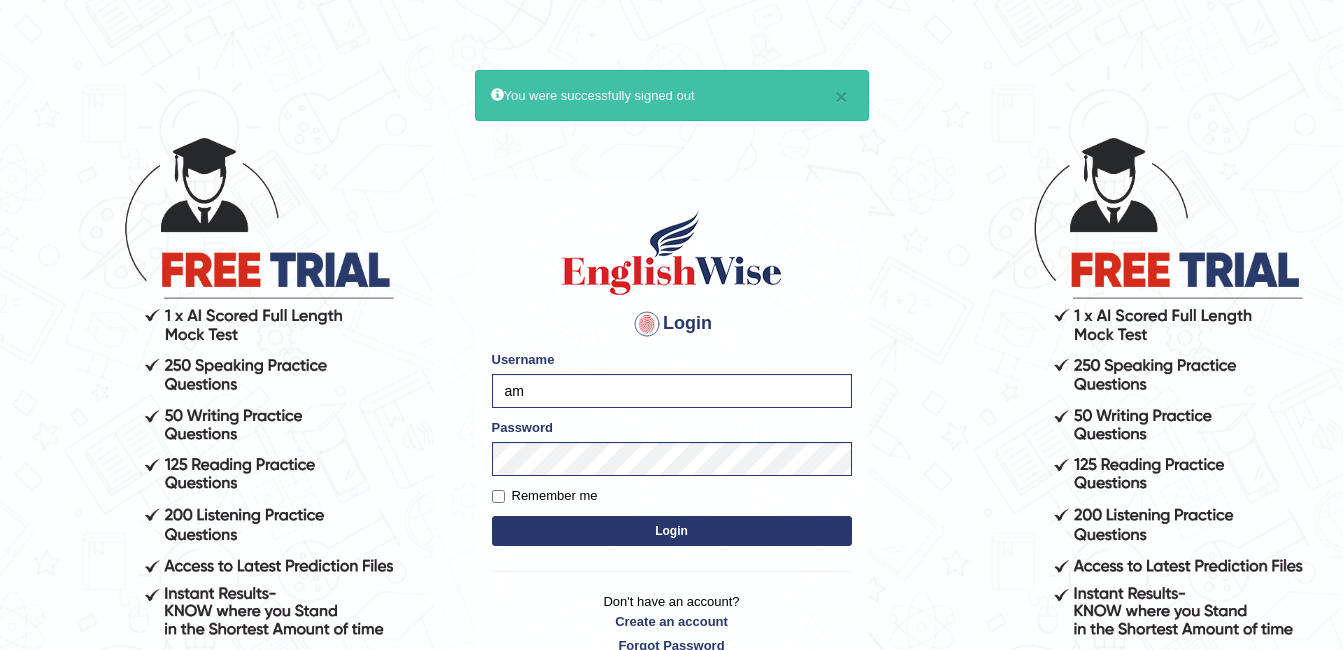 type on "a" 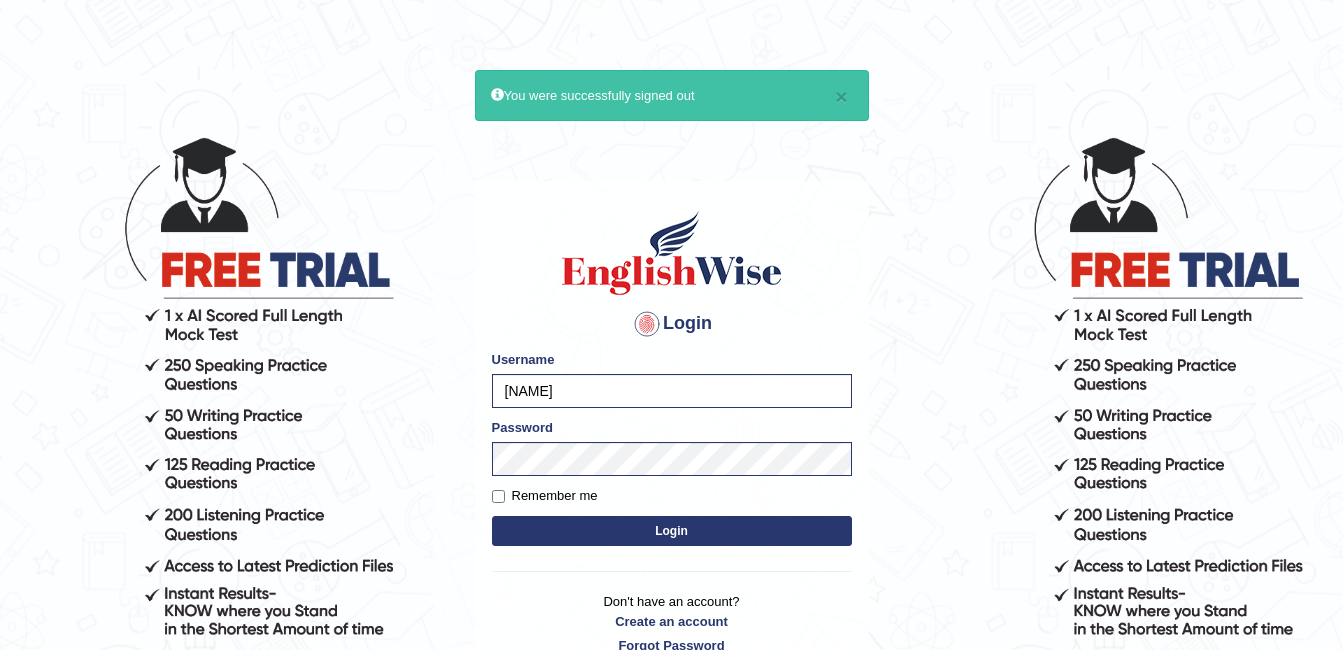 type on "[NAME]" 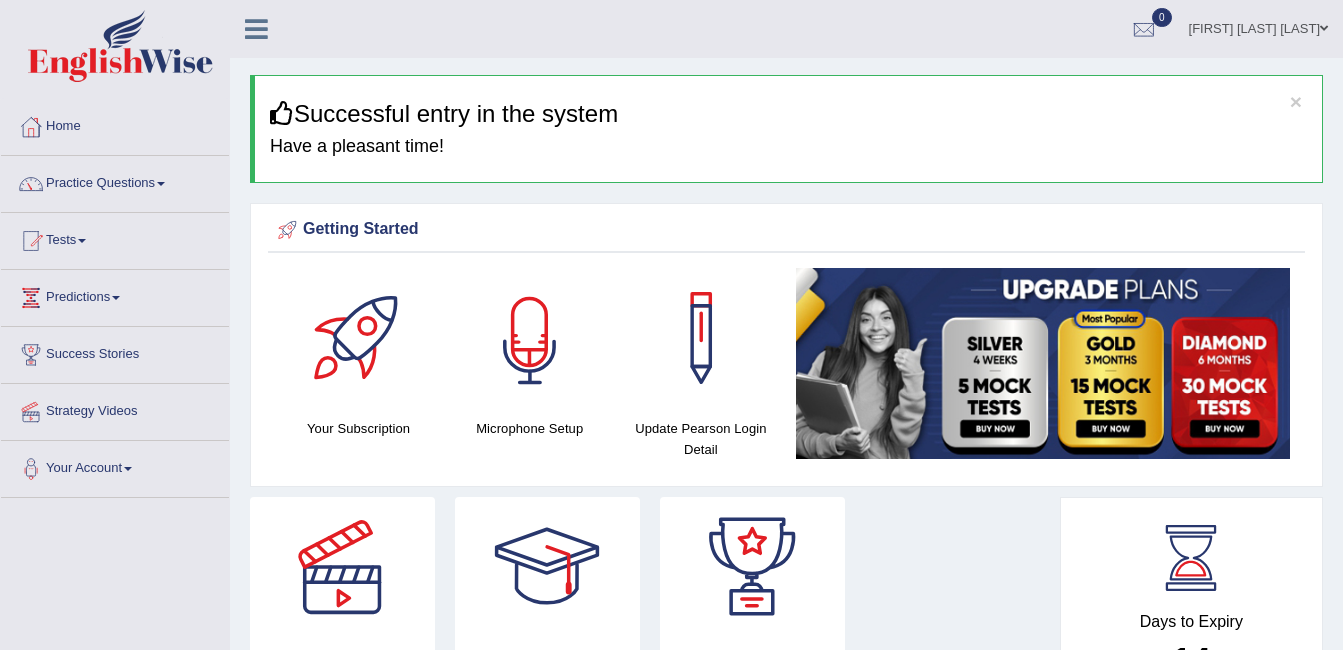 scroll, scrollTop: 0, scrollLeft: 0, axis: both 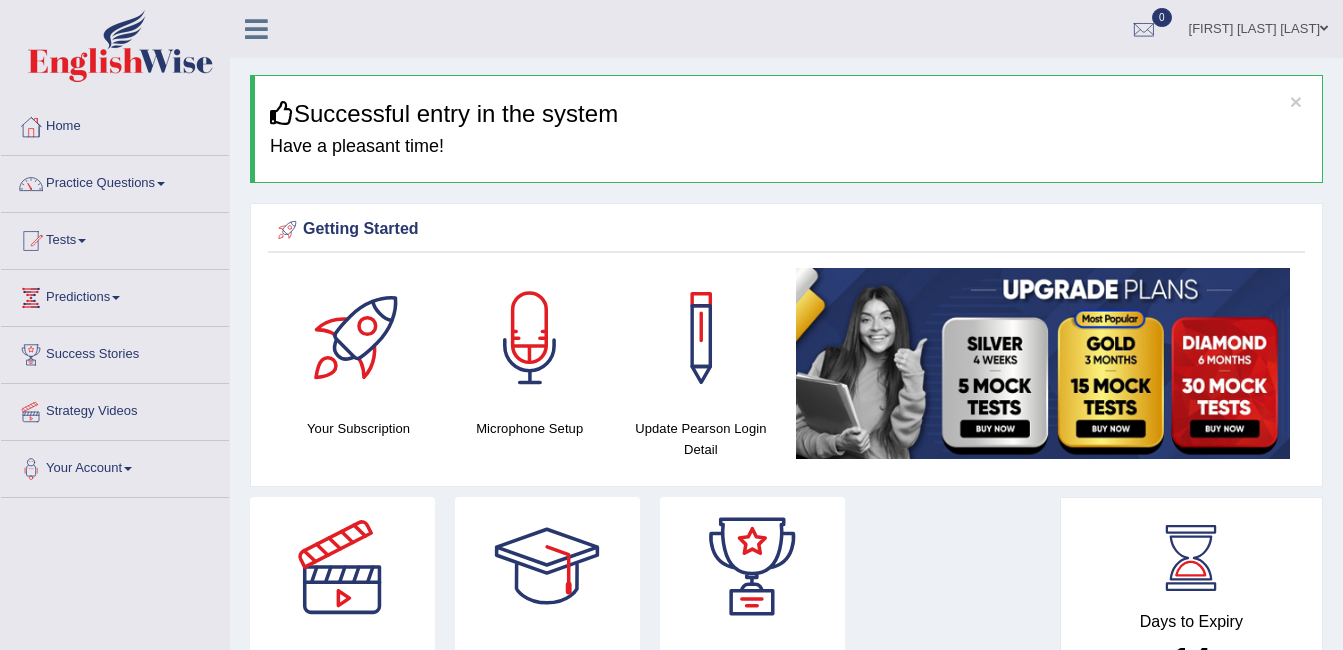 click at bounding box center (530, 338) 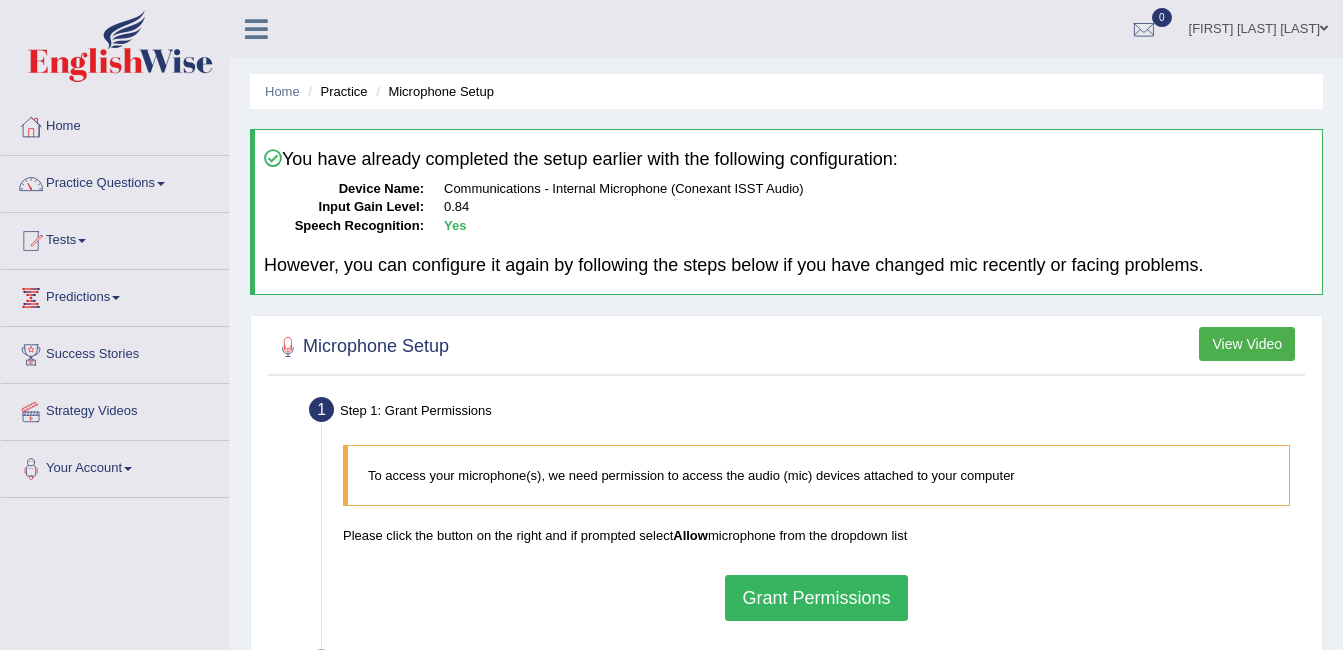 scroll, scrollTop: 0, scrollLeft: 0, axis: both 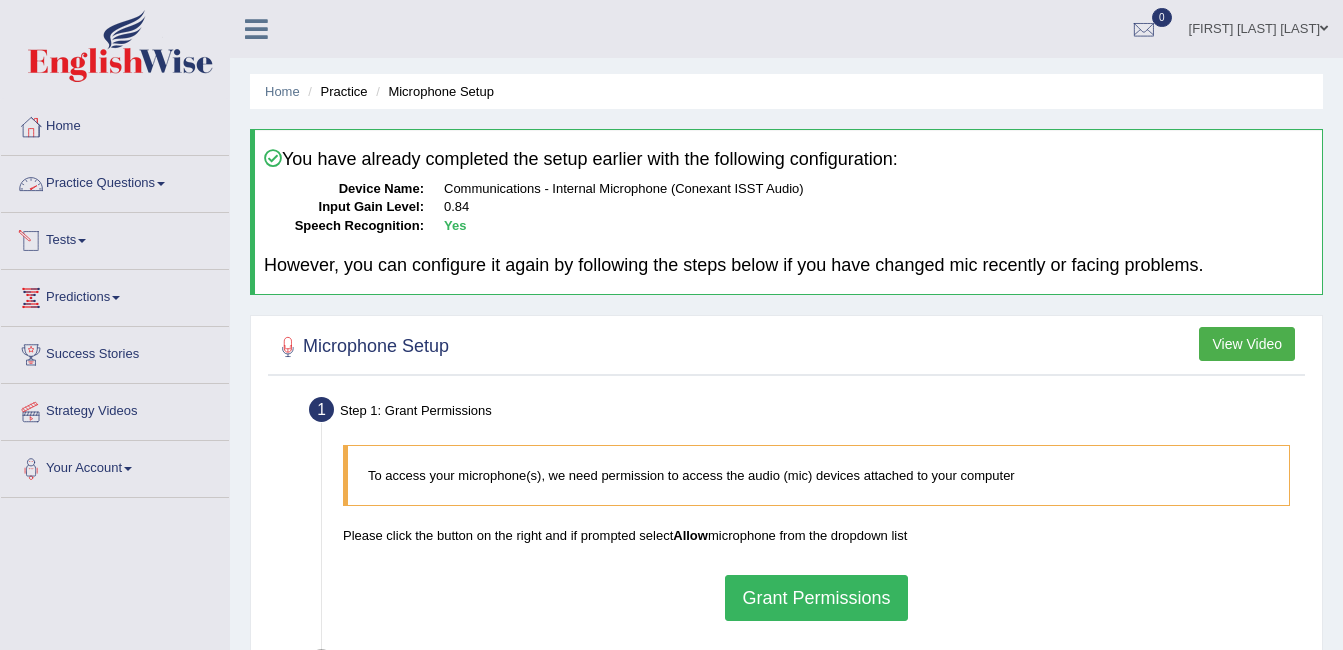 click on "Practice Questions" at bounding box center [115, 181] 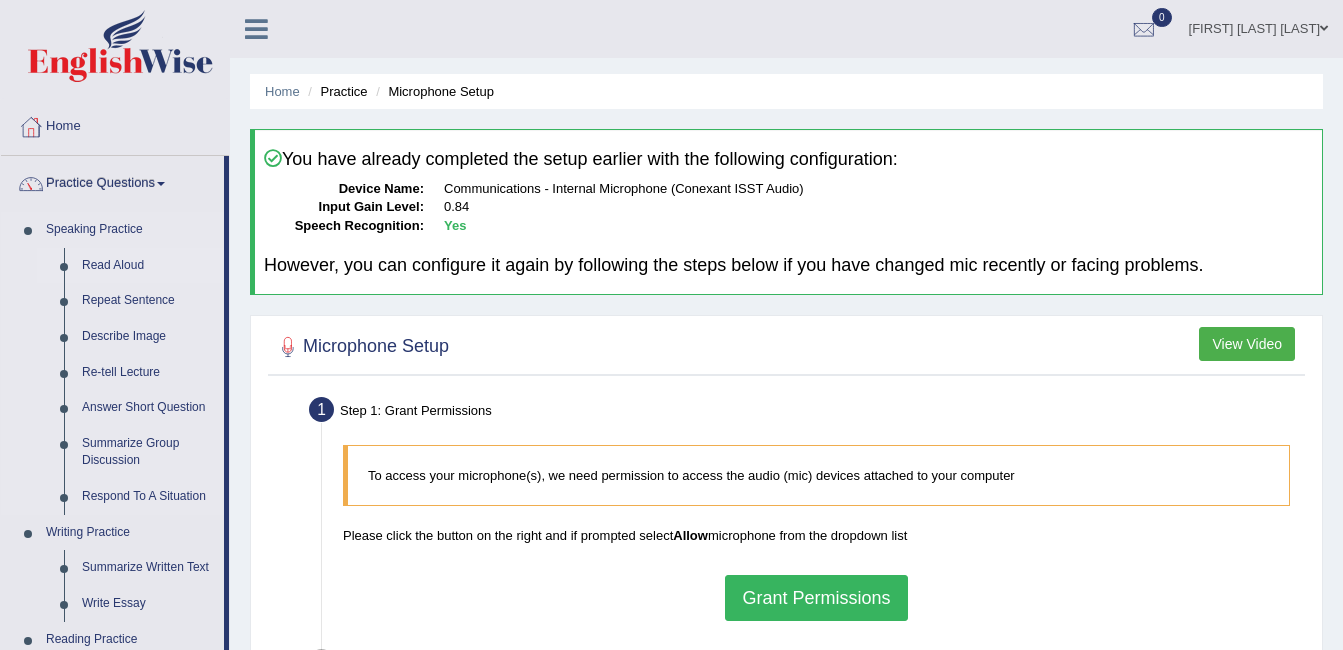 click on "Read Aloud" at bounding box center [148, 266] 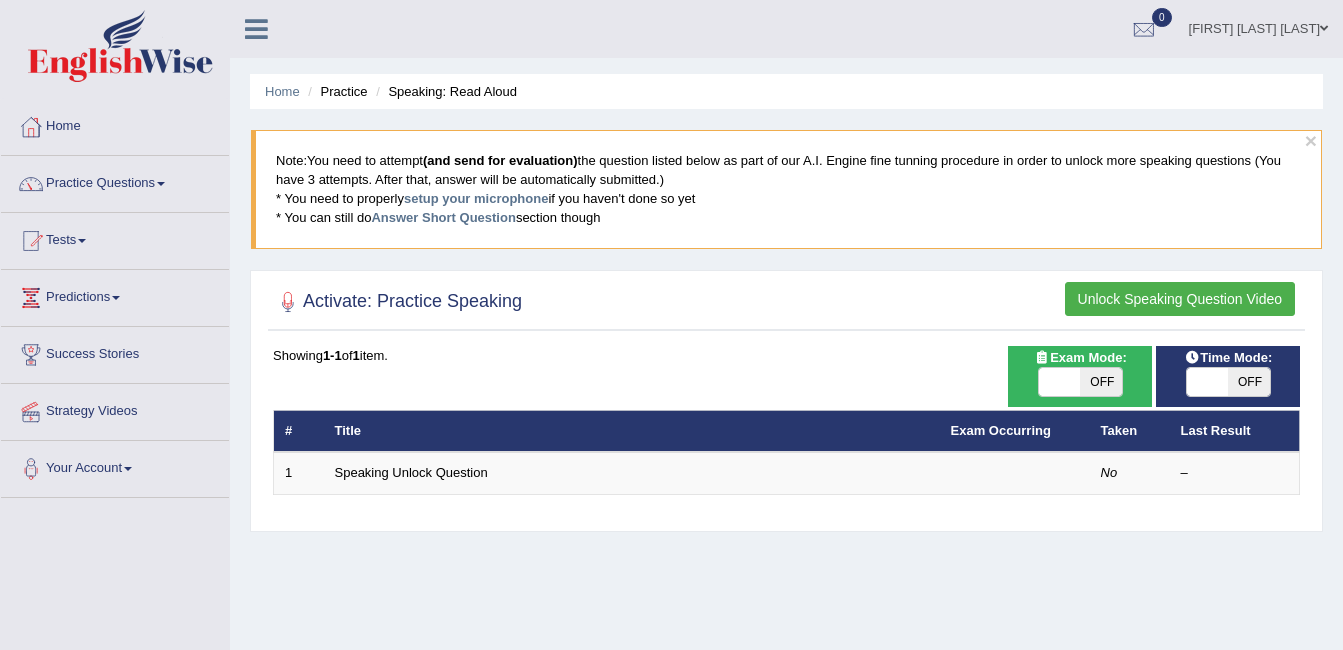 scroll, scrollTop: 0, scrollLeft: 0, axis: both 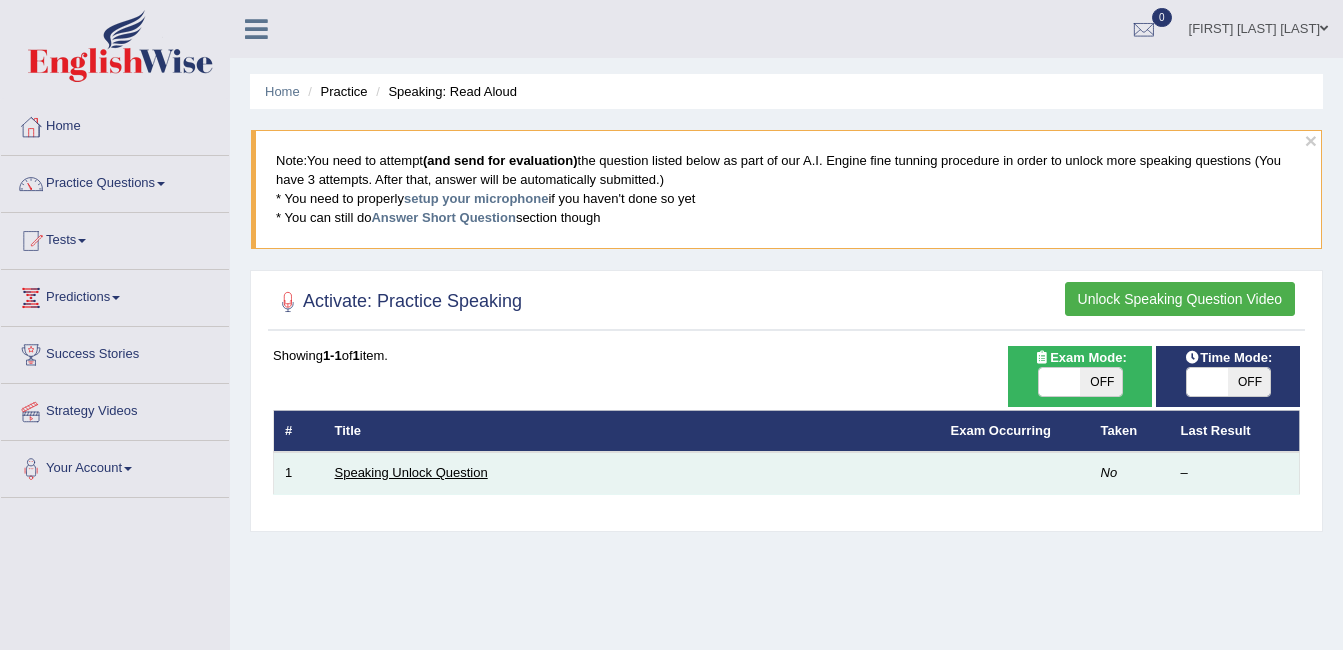 drag, startPoint x: 0, startPoint y: 0, endPoint x: 378, endPoint y: 468, distance: 601.5879 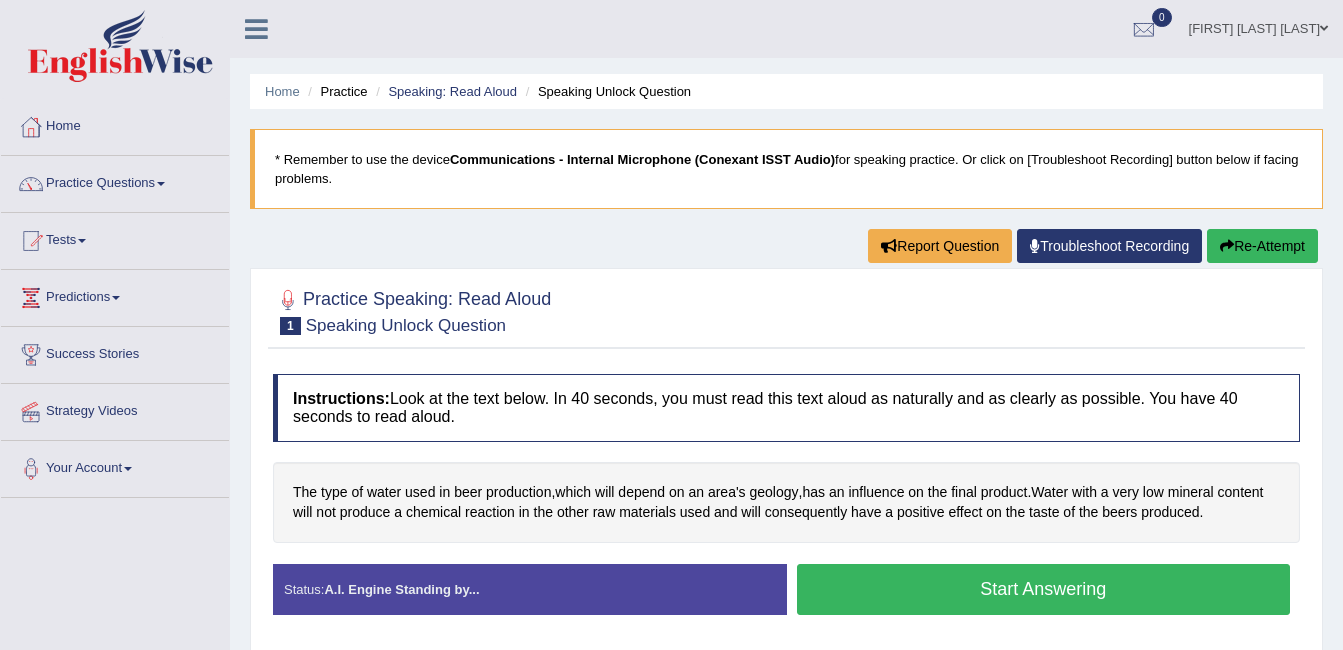 scroll, scrollTop: 0, scrollLeft: 0, axis: both 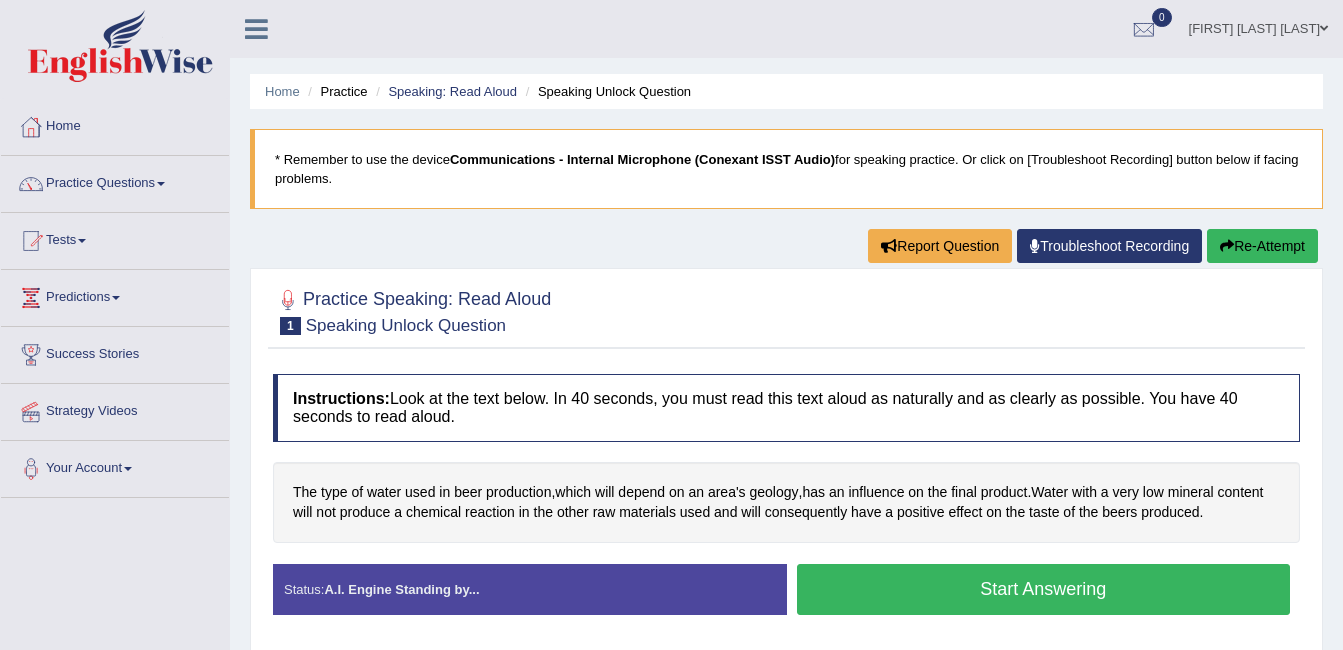 click on "Start Answering" at bounding box center [1044, 589] 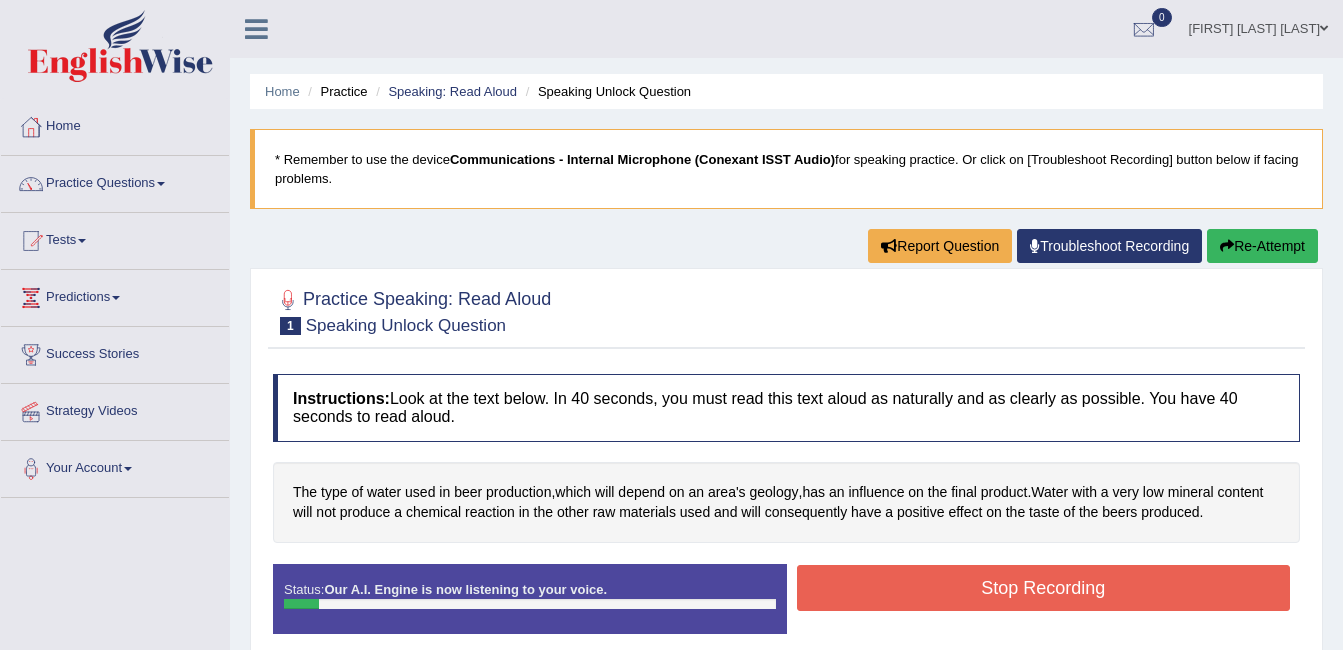 click on "Stop Recording" at bounding box center [1044, 588] 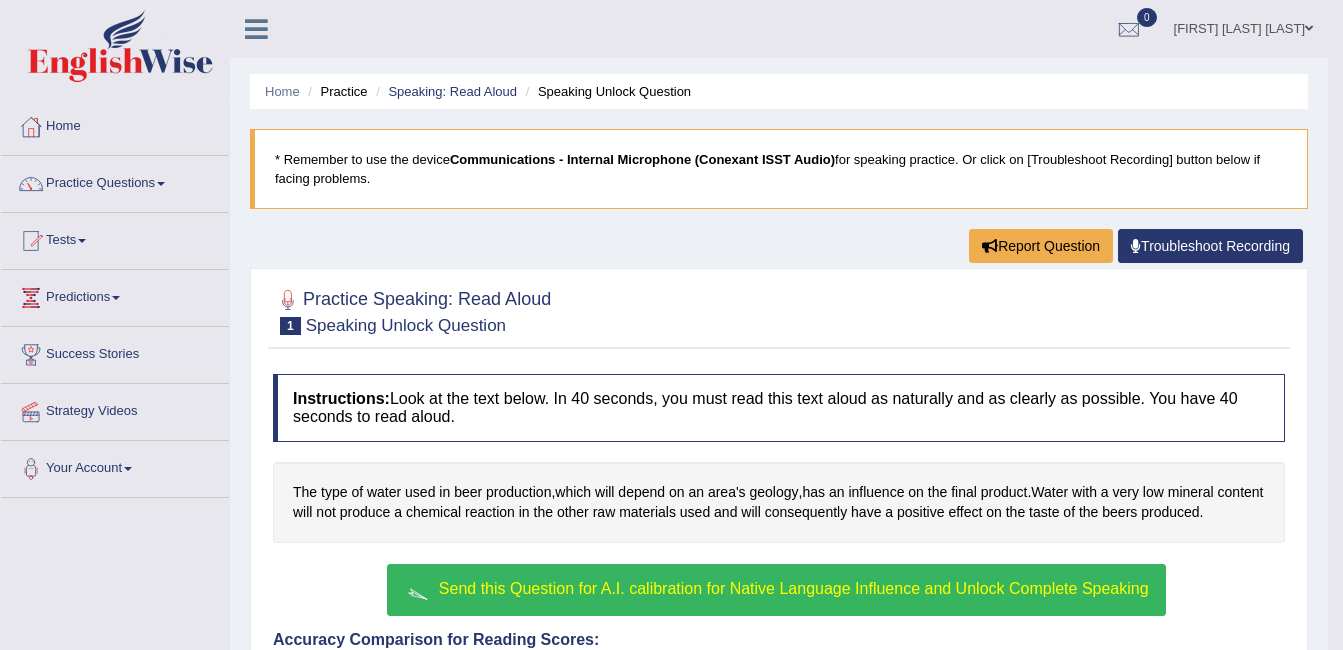 click on "Send this Question for A.I. calibration for Native Language Influence and Unlock Complete Speaking" at bounding box center (794, 588) 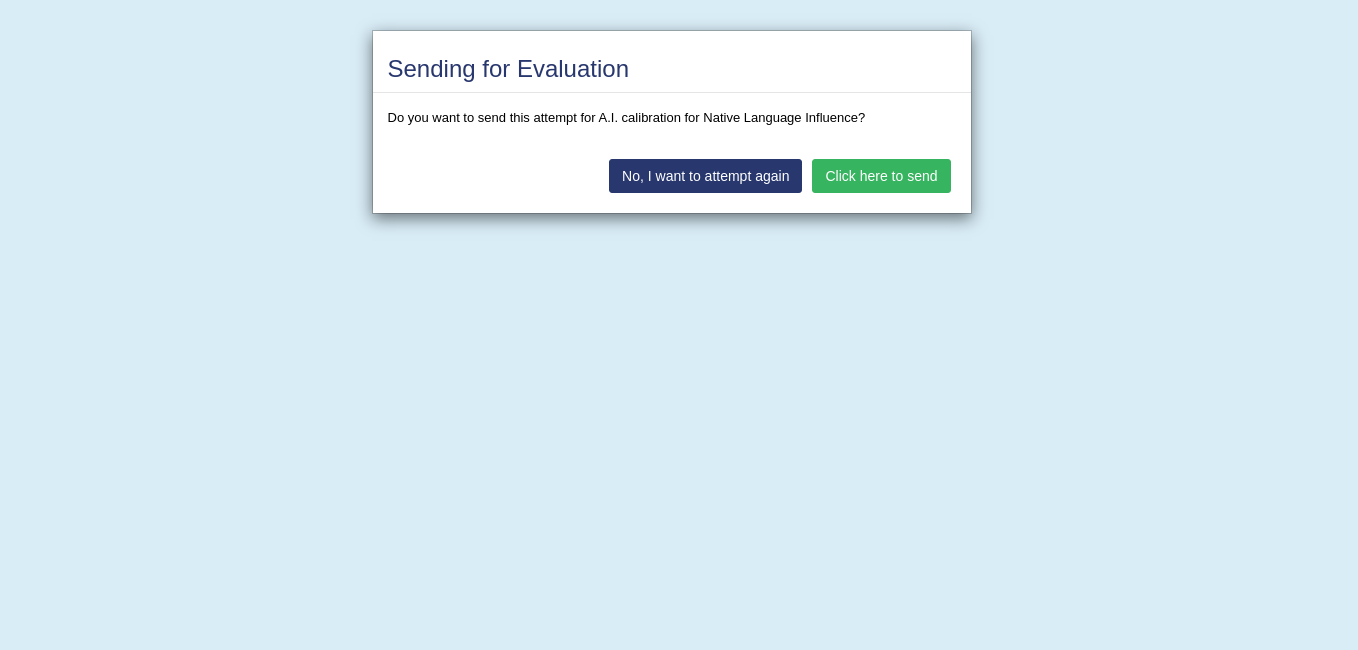 click on "Click here to send" at bounding box center (881, 176) 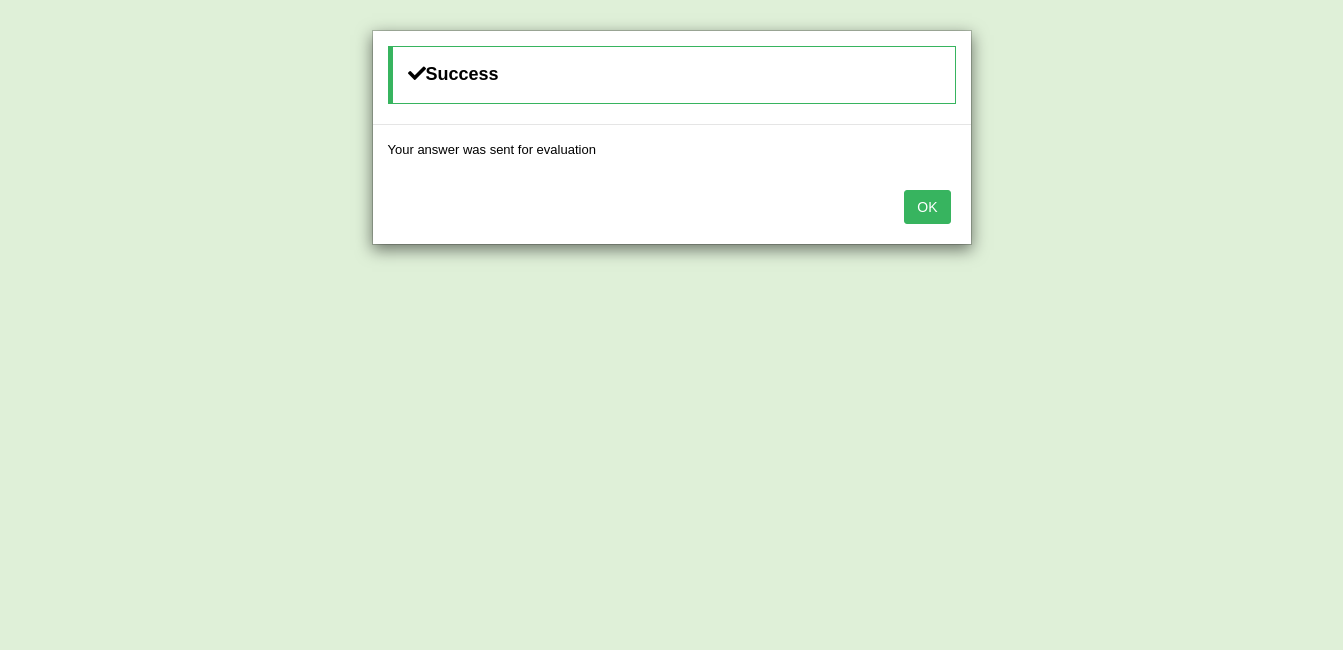 click on "OK" at bounding box center (927, 207) 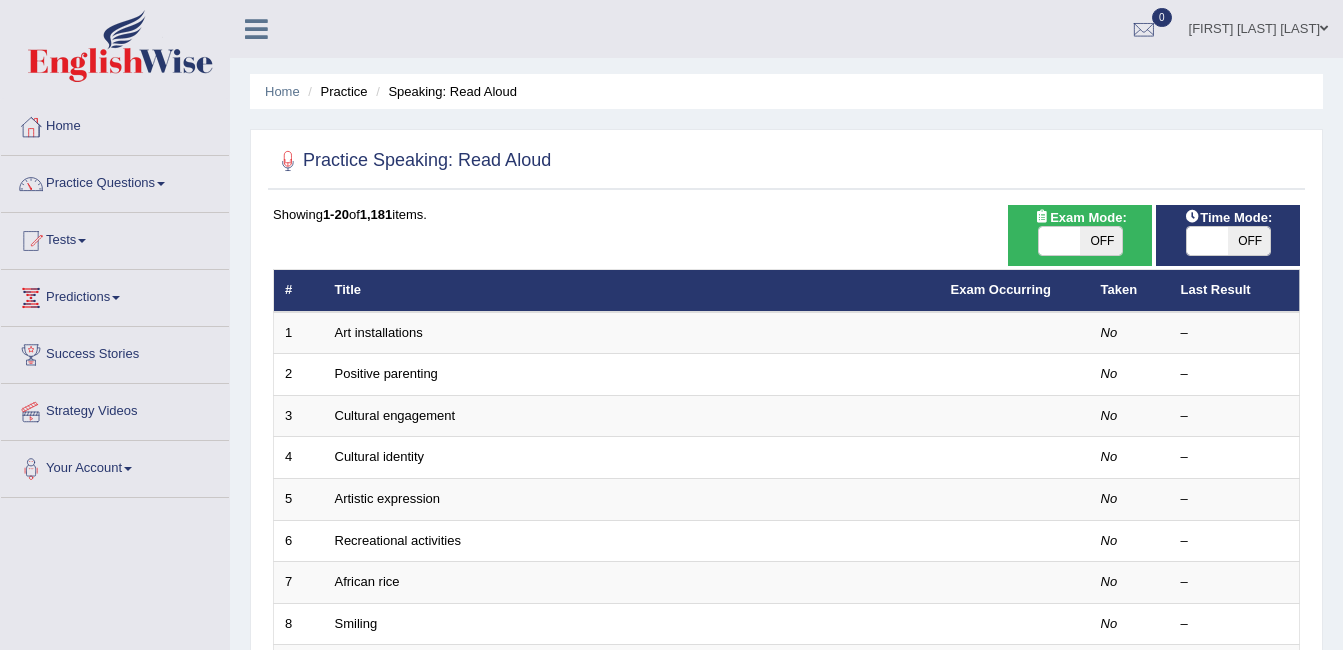 scroll, scrollTop: 0, scrollLeft: 0, axis: both 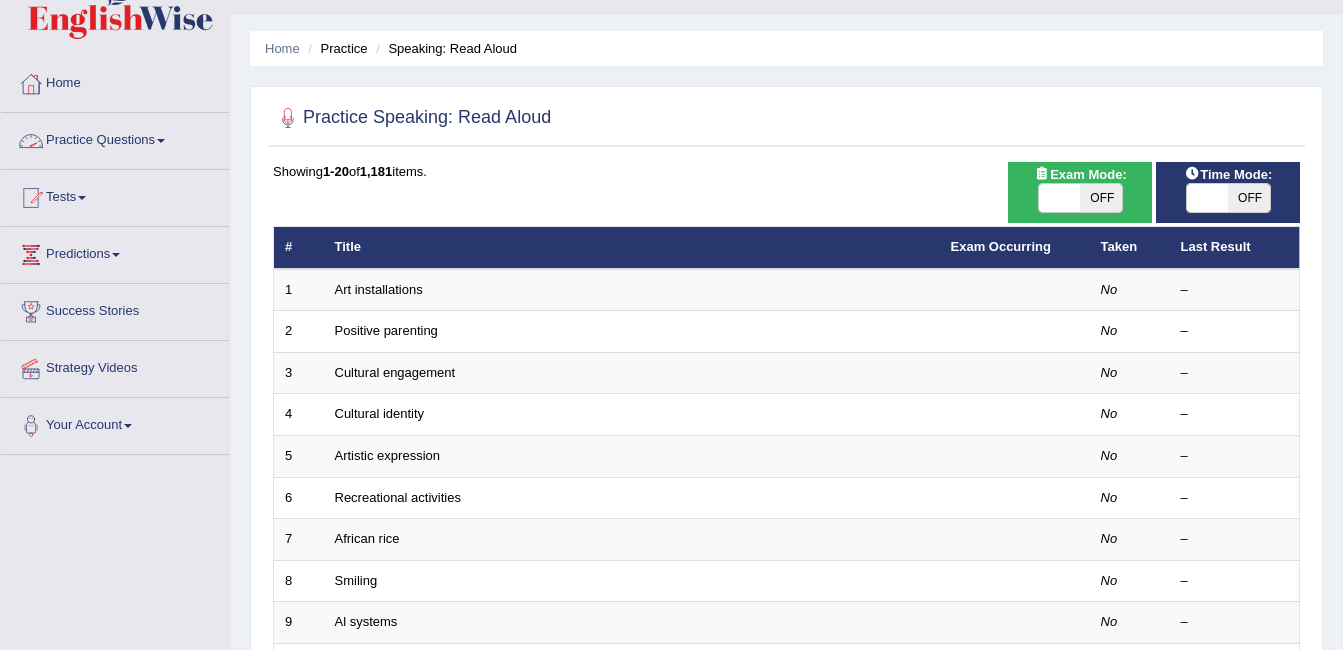 click on "Practice Questions" at bounding box center (115, 138) 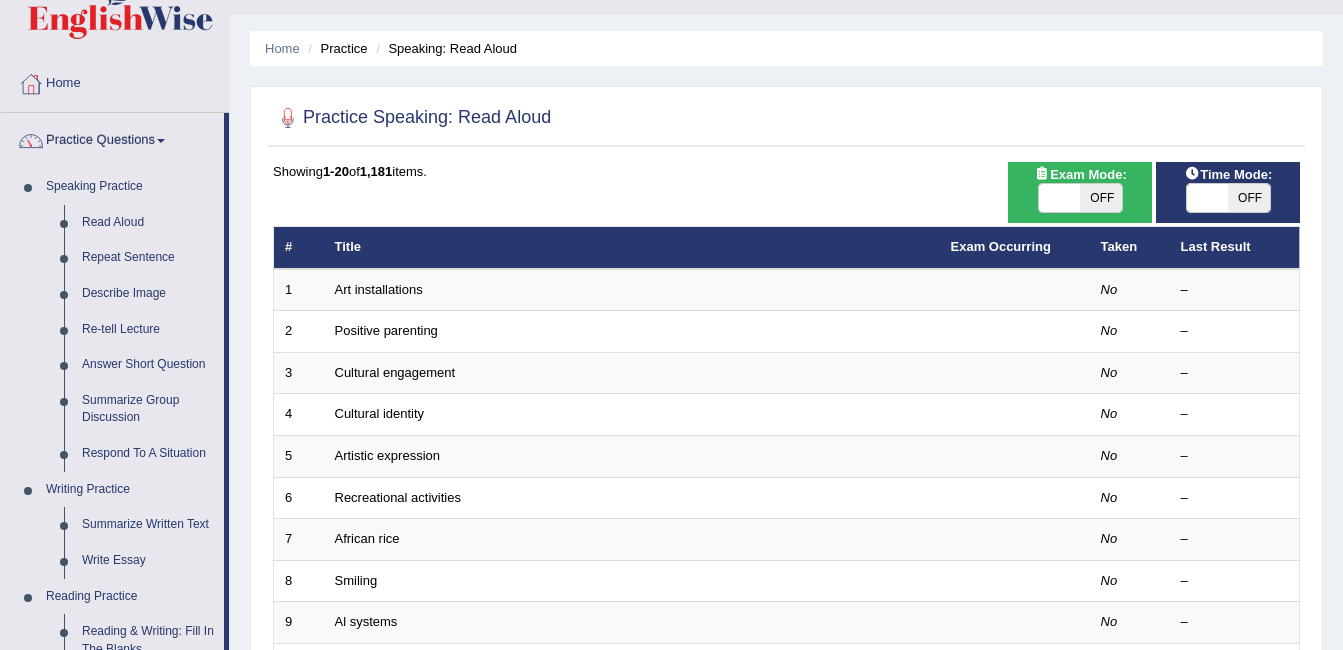 click on "Home
Practice
Speaking: Read Aloud
Practice Speaking: Read Aloud
Time Mode:
ON   OFF
Exam Mode:
ON   OFF
Showing  1-20  of  1,181  items.
# Title Exam Occurring Taken Last Result
1 Art installations No –
2 Positive parenting No –
3 Cultural engagement No –
4 Cultural identity No –
5 Artistic expression No –
6 Recreational activities No –
7 African rice No –
8 Smiling No –
9 Al systems No –
10 The development No –
11 Neuroscience No –
12 Online shopping environments No –
13 Objectification No –
14 Lenient parenting No –
15 The financial pressure No –
16 Green No –
17 Effective time management No –
18 Binoculars No –
19 No –" at bounding box center [786, 594] 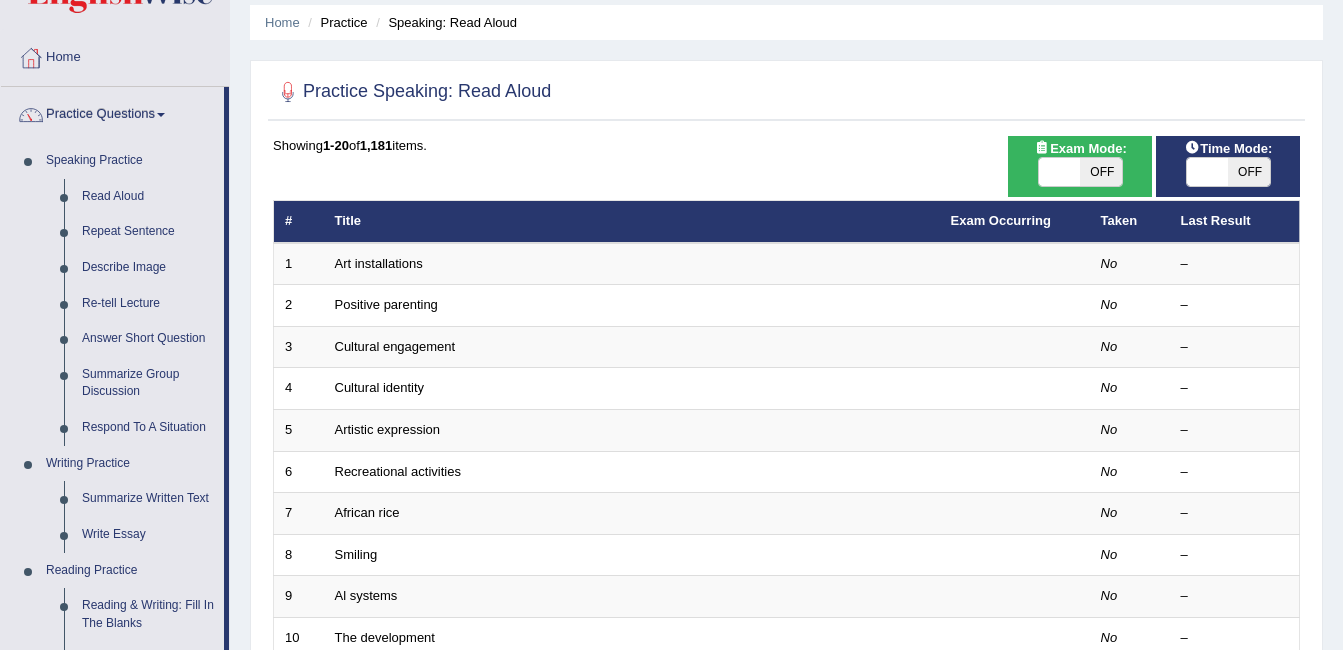 scroll, scrollTop: 0, scrollLeft: 0, axis: both 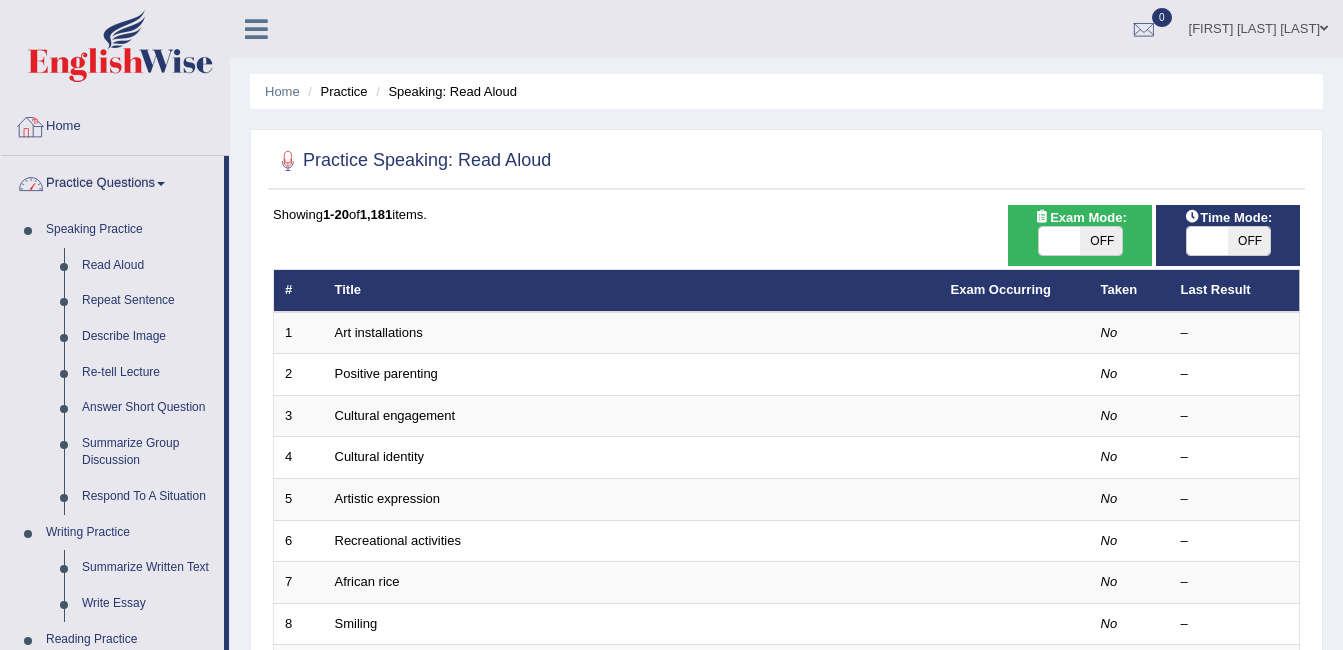 click on "Home" at bounding box center [115, 124] 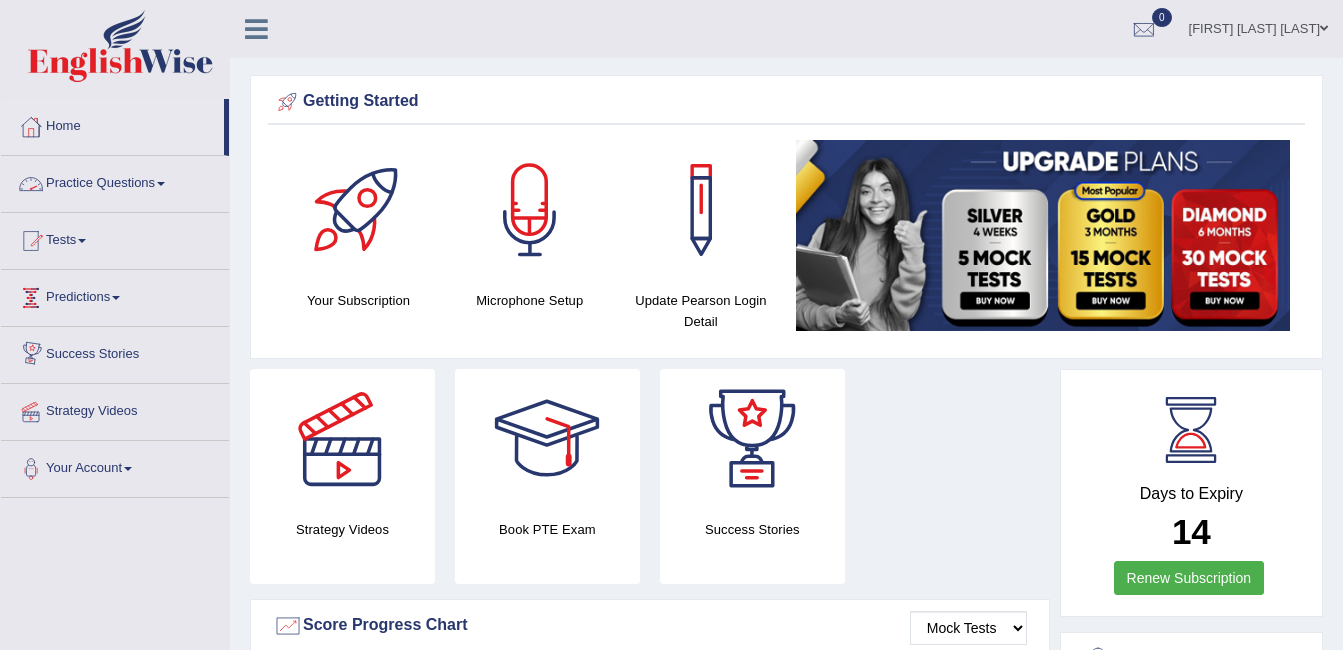 scroll, scrollTop: 0, scrollLeft: 0, axis: both 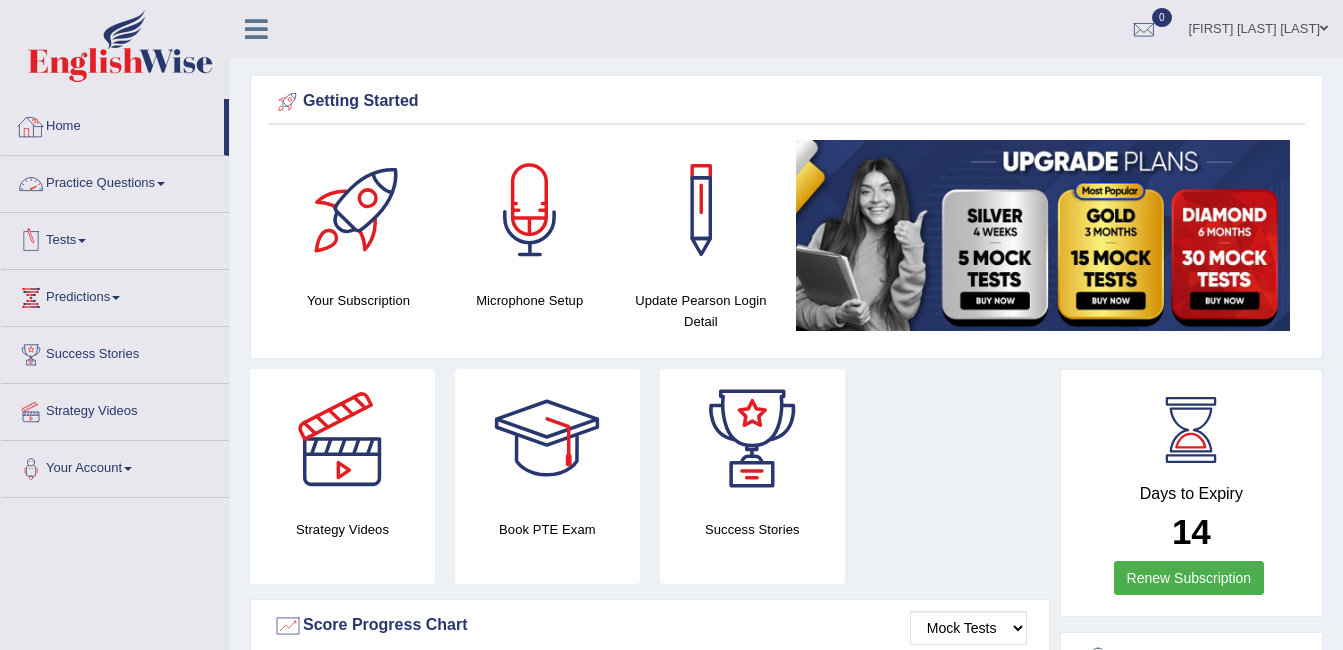click on "Home" at bounding box center (112, 124) 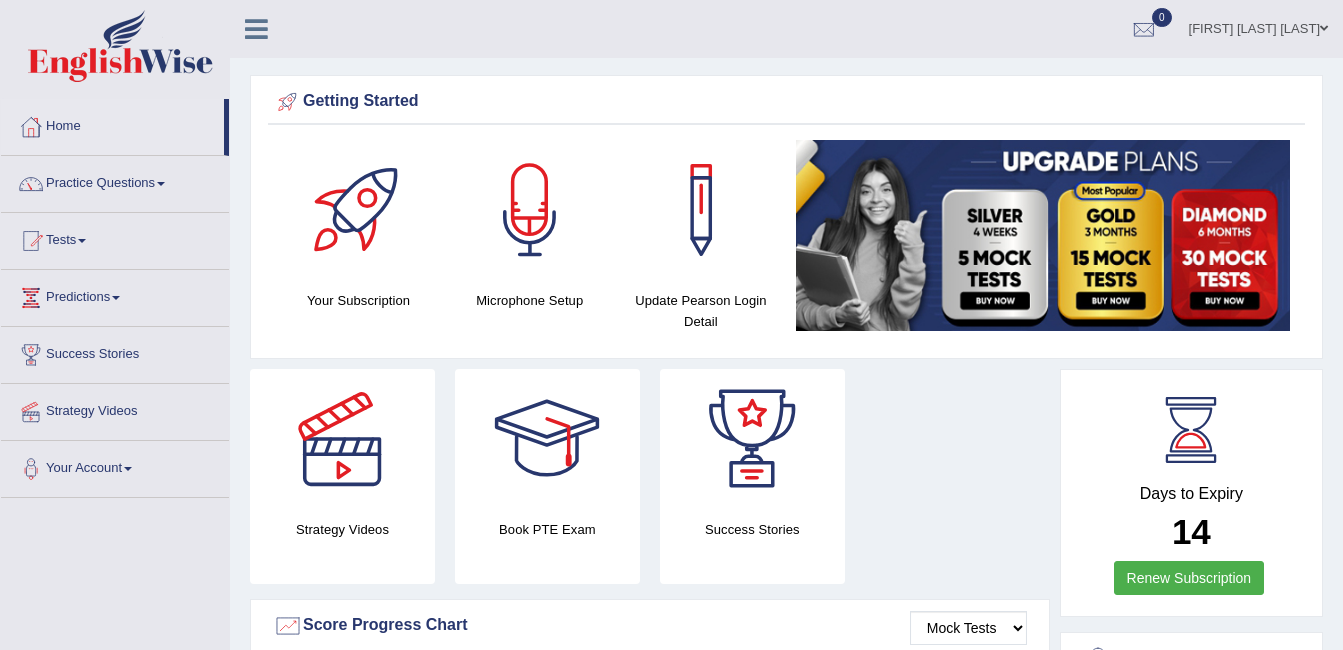 scroll, scrollTop: 0, scrollLeft: 0, axis: both 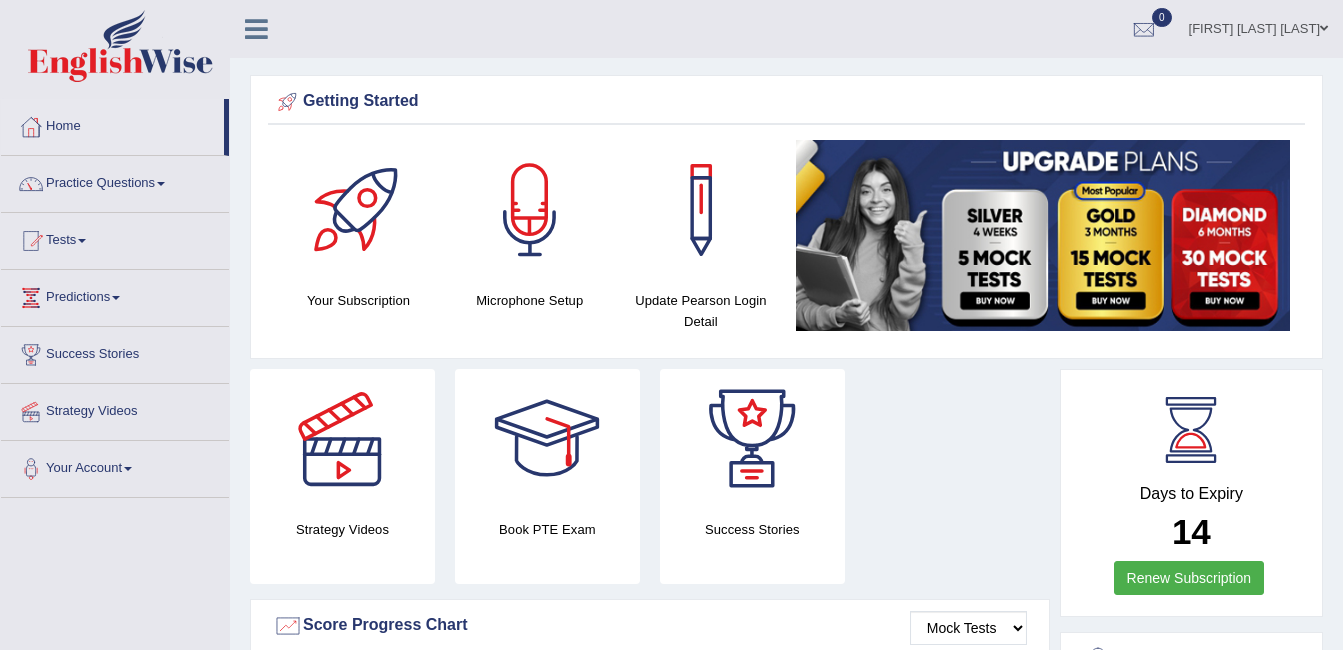 click on "[FIRST] [LAST] [LAST]" at bounding box center [1258, 26] 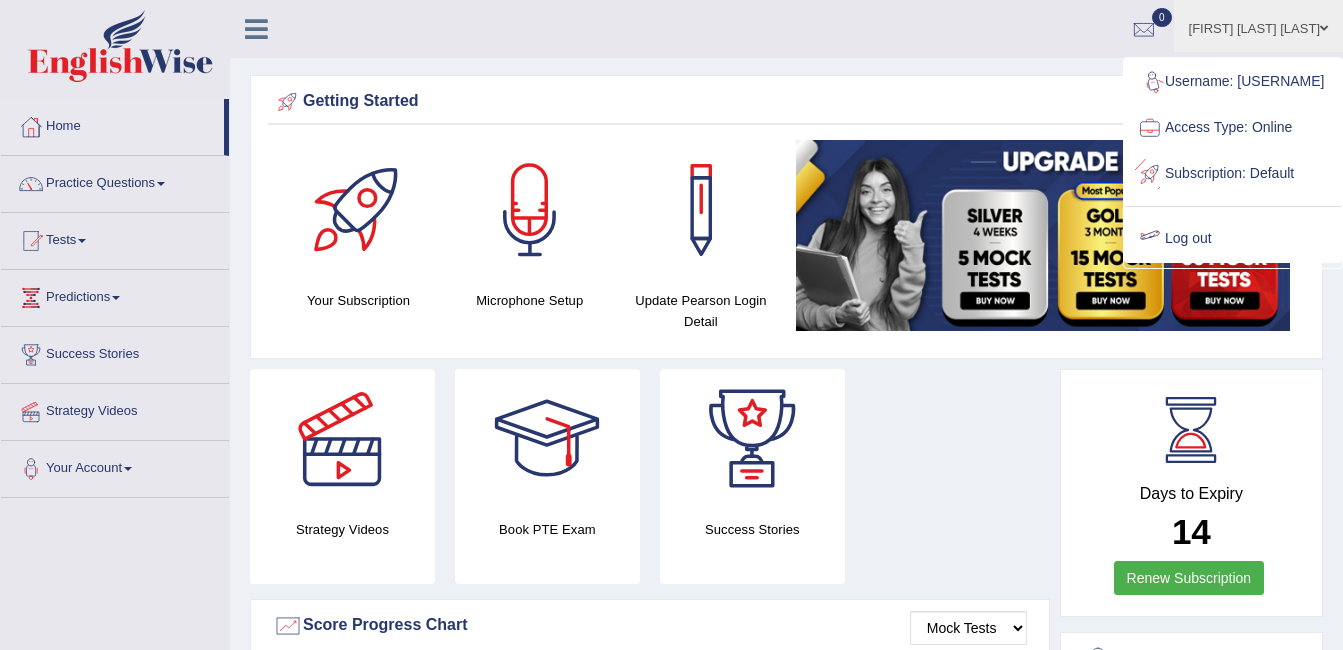 click on "Log out" at bounding box center [1233, 239] 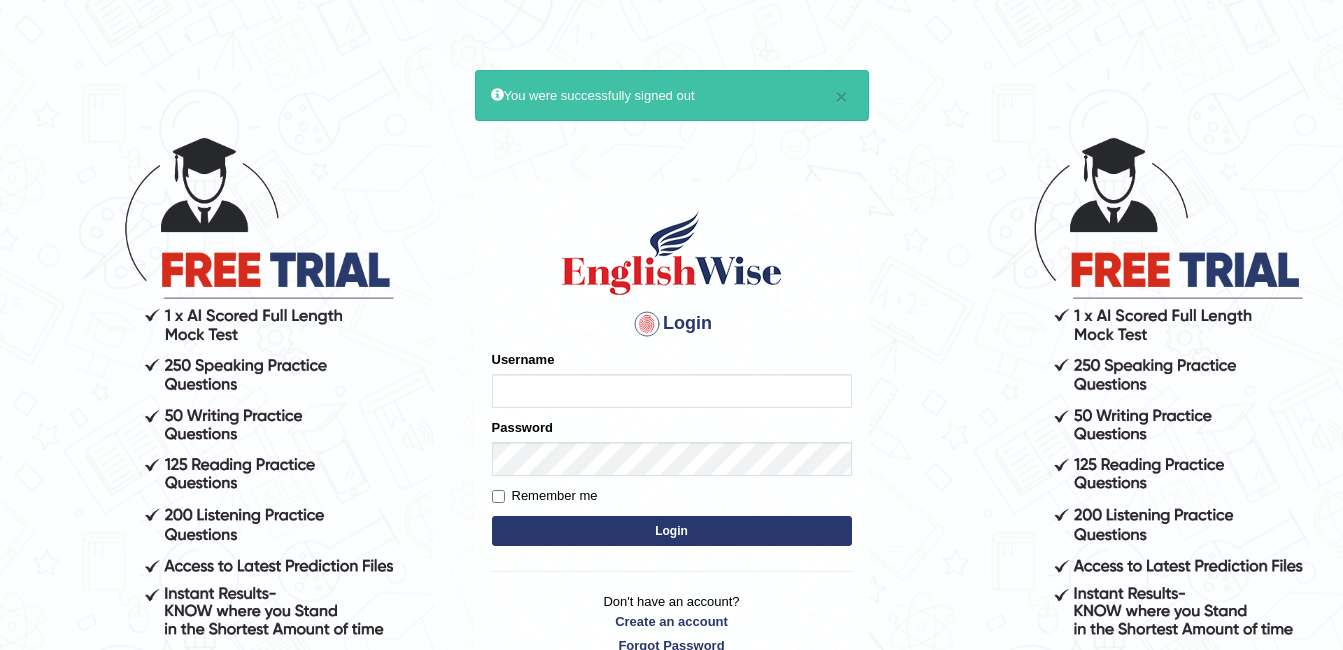 scroll, scrollTop: 0, scrollLeft: 0, axis: both 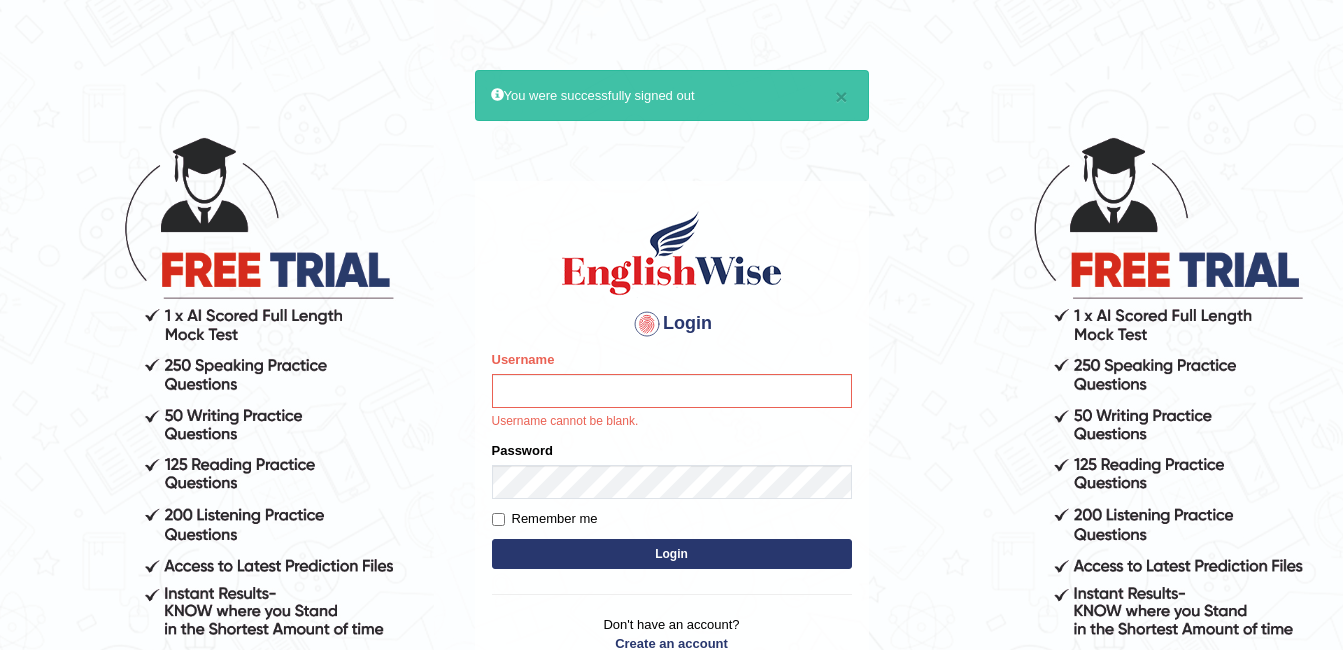 click on "Username" at bounding box center (672, 391) 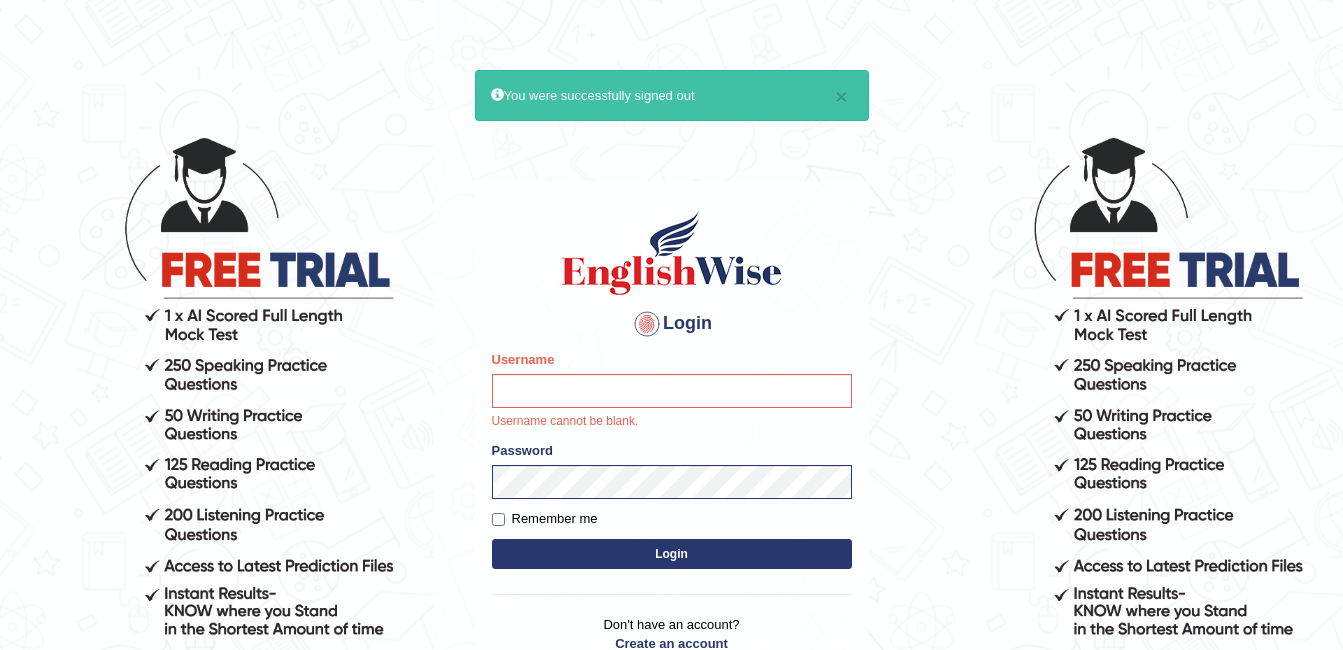 type on "ambikasharma" 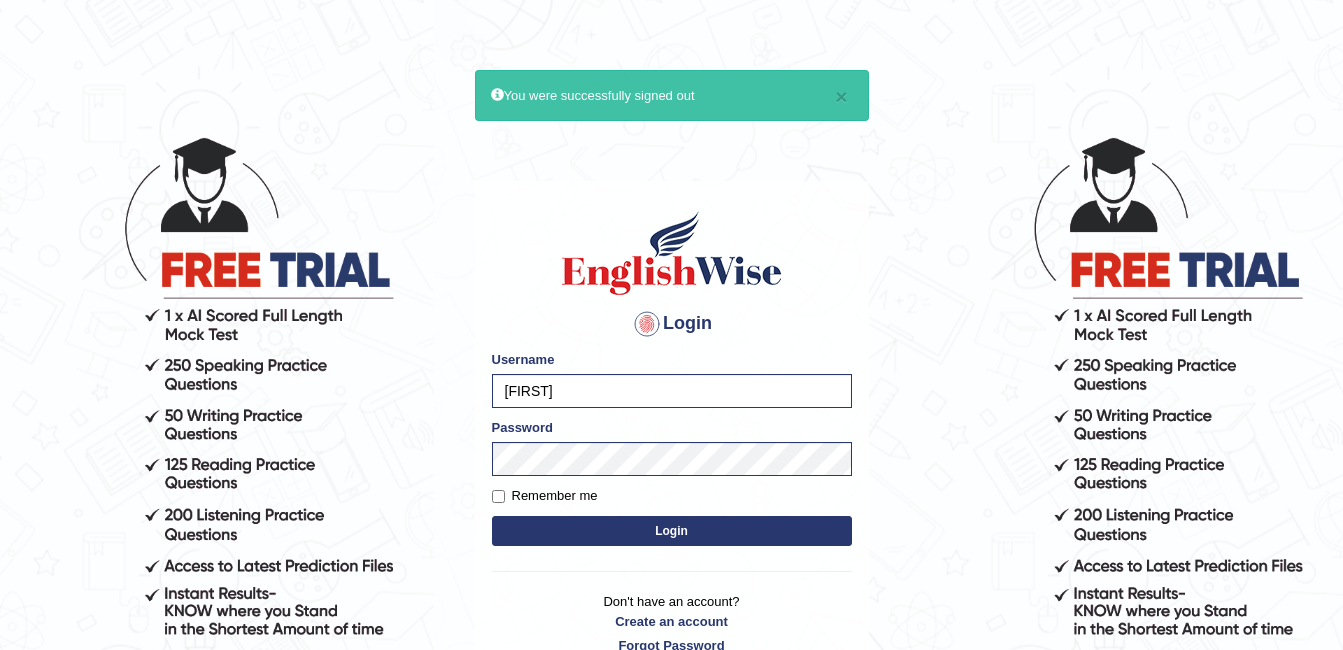 click on "Login" at bounding box center [672, 531] 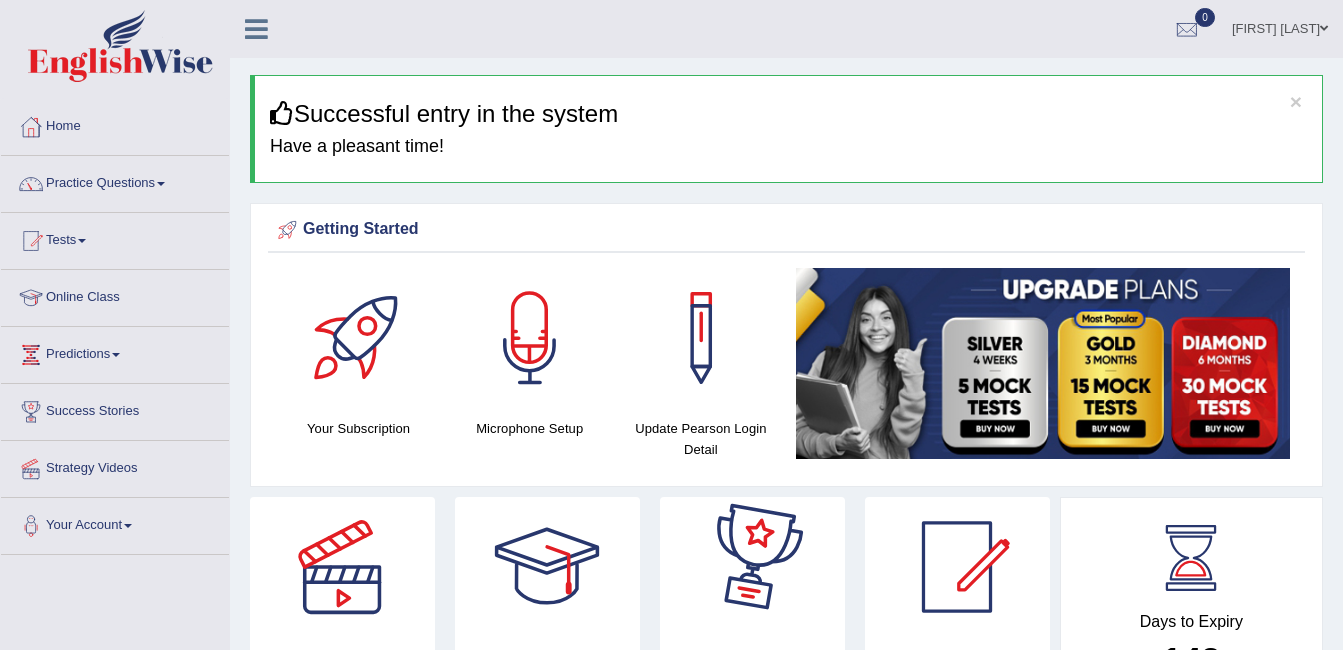 scroll, scrollTop: 0, scrollLeft: 0, axis: both 